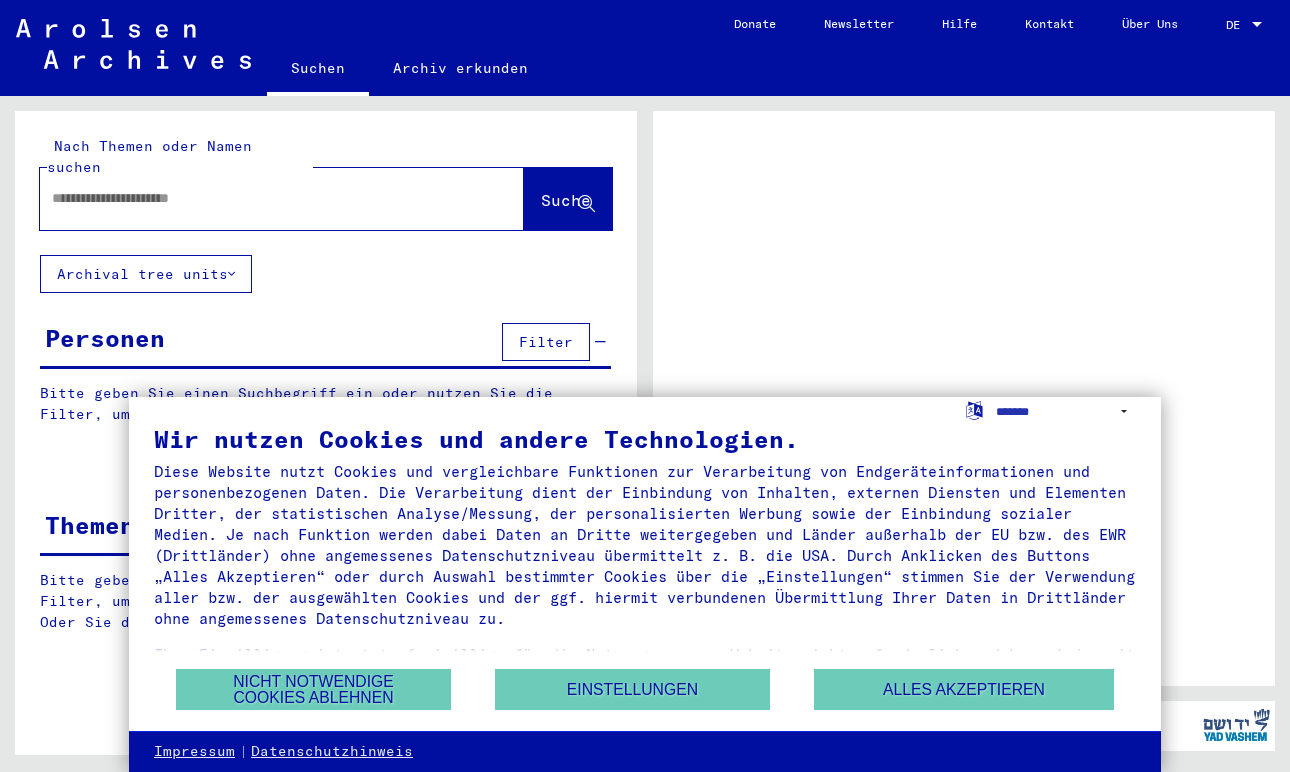 scroll, scrollTop: 0, scrollLeft: 0, axis: both 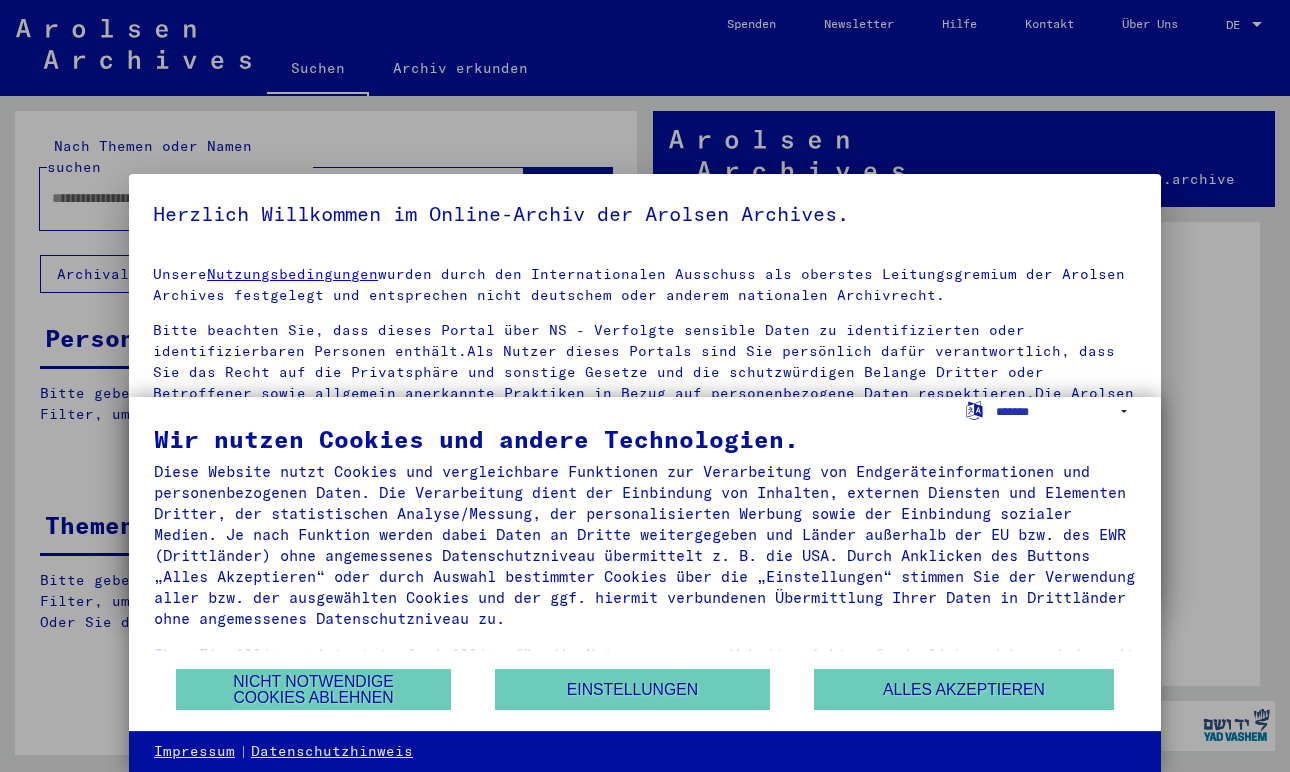 click at bounding box center [645, 386] 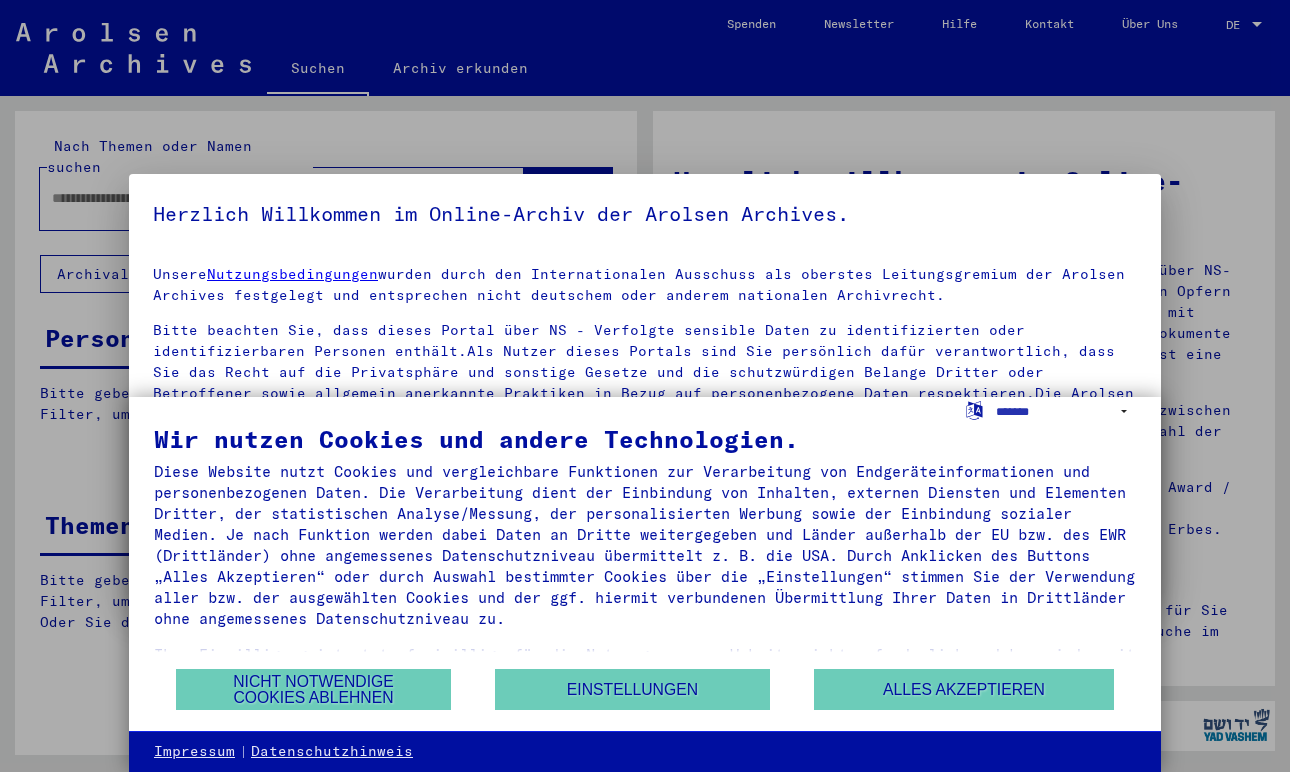 click at bounding box center [645, 386] 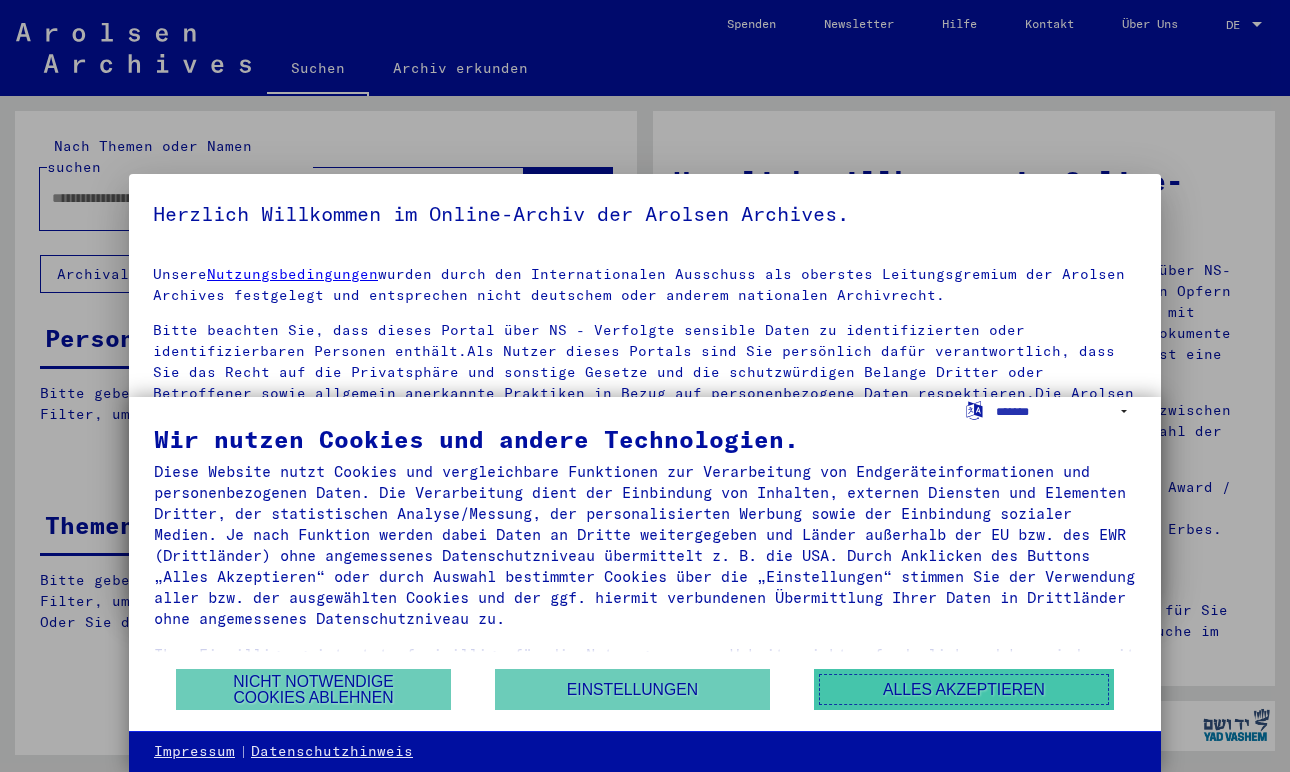 click on "Alles akzeptieren" at bounding box center [964, 689] 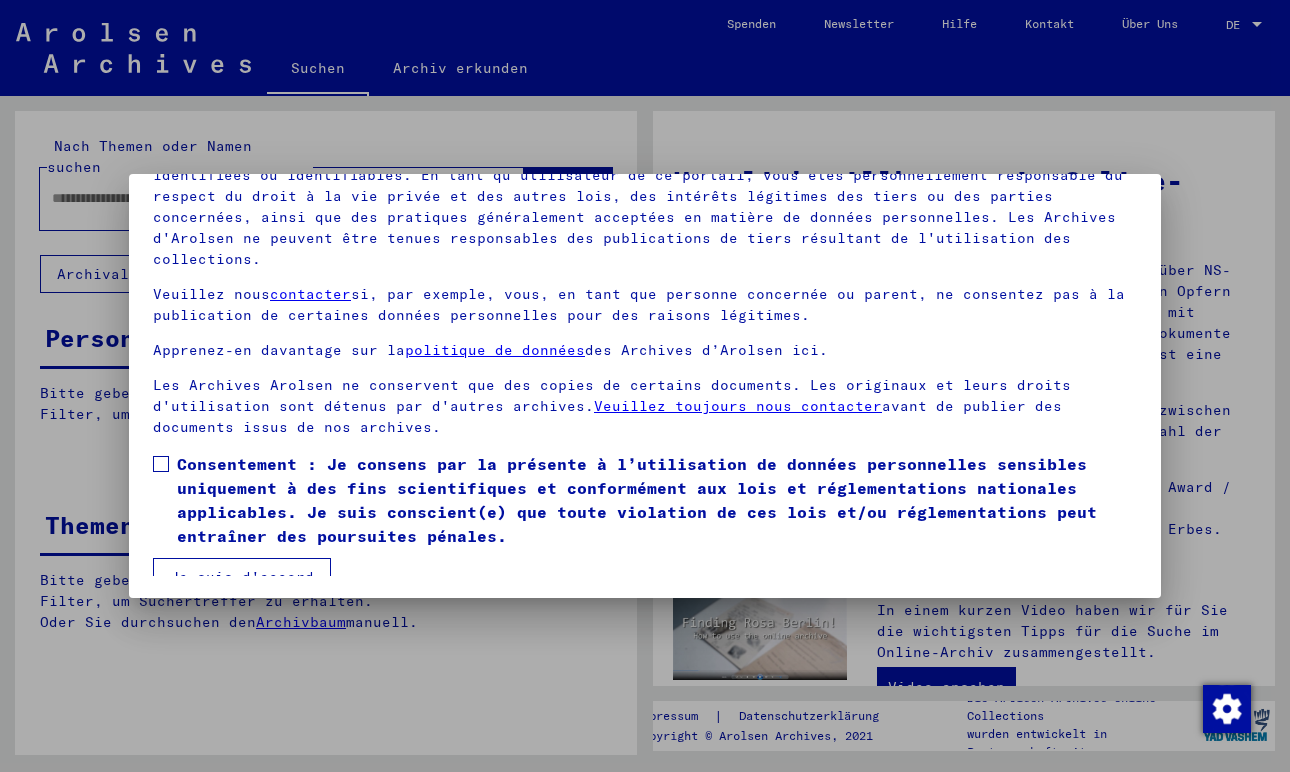 scroll, scrollTop: 177, scrollLeft: 0, axis: vertical 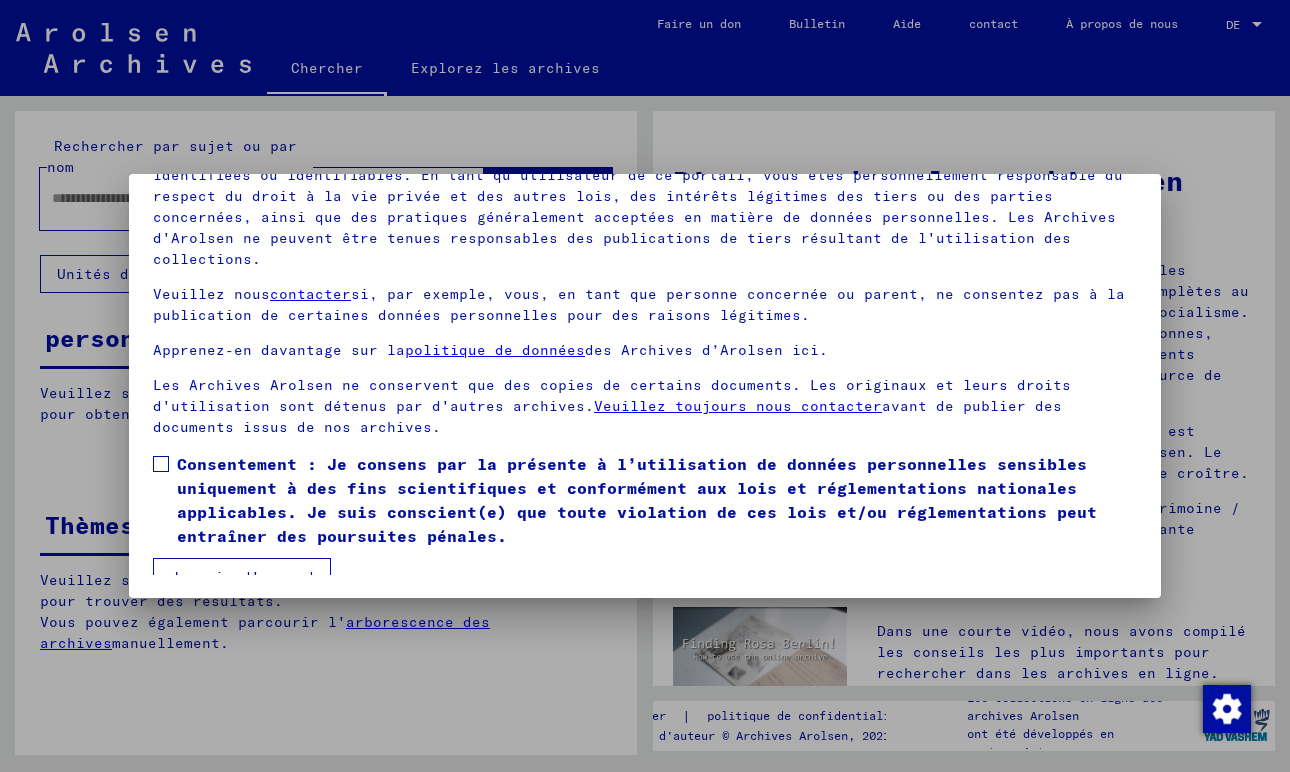 click at bounding box center (161, 464) 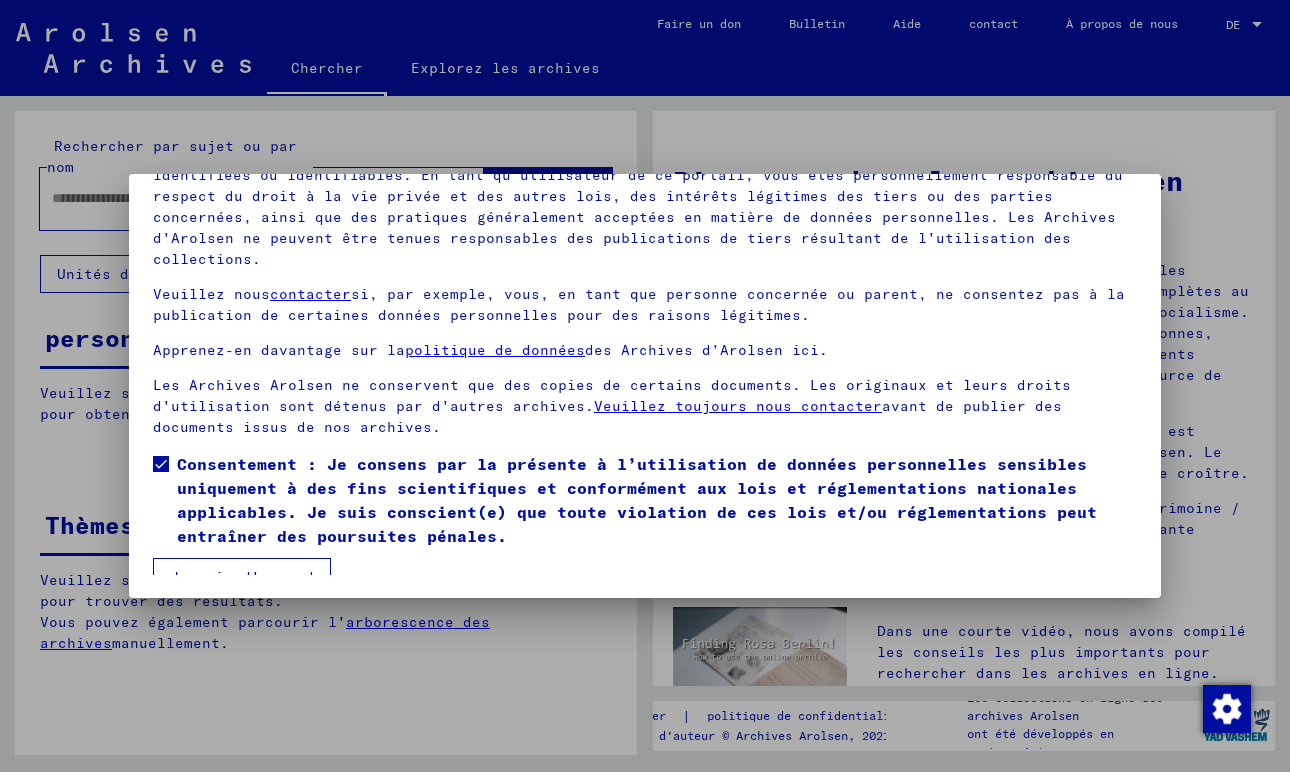 click on "Je suis d'accord" at bounding box center [242, 577] 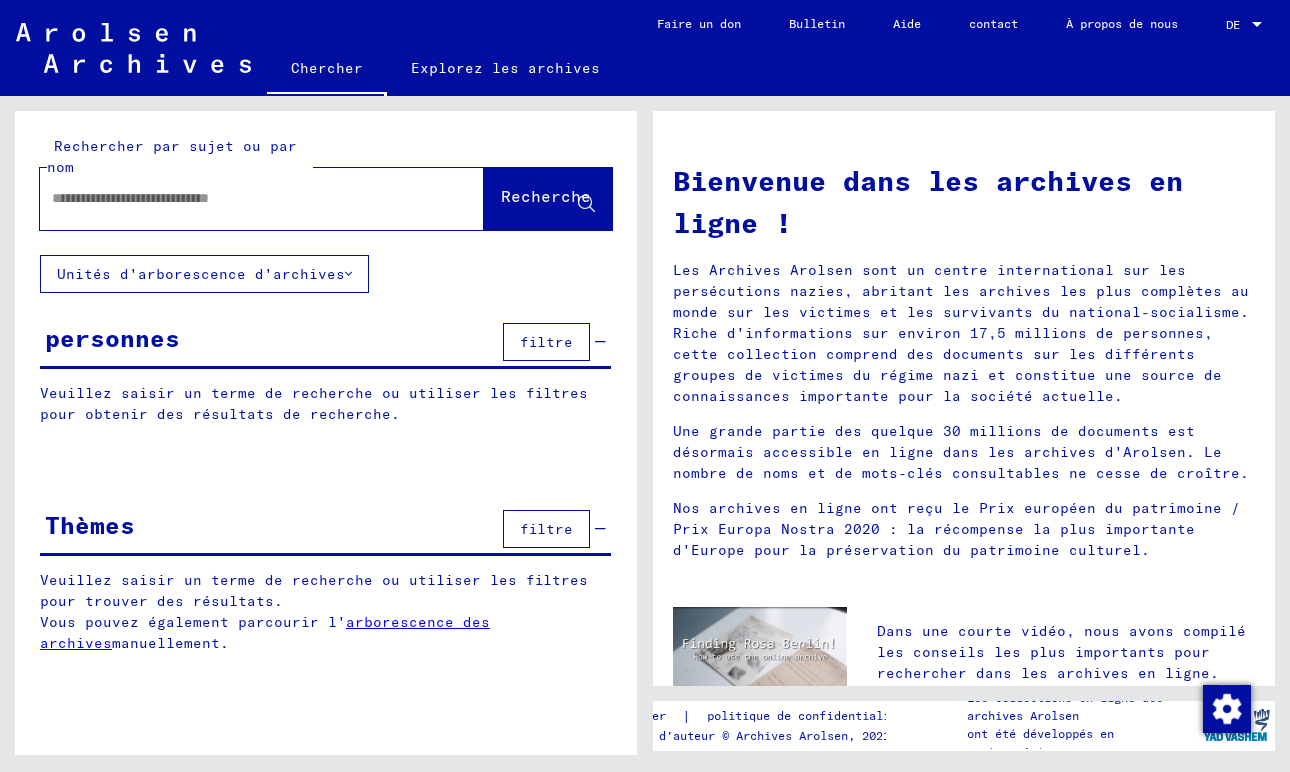 click at bounding box center [238, 198] 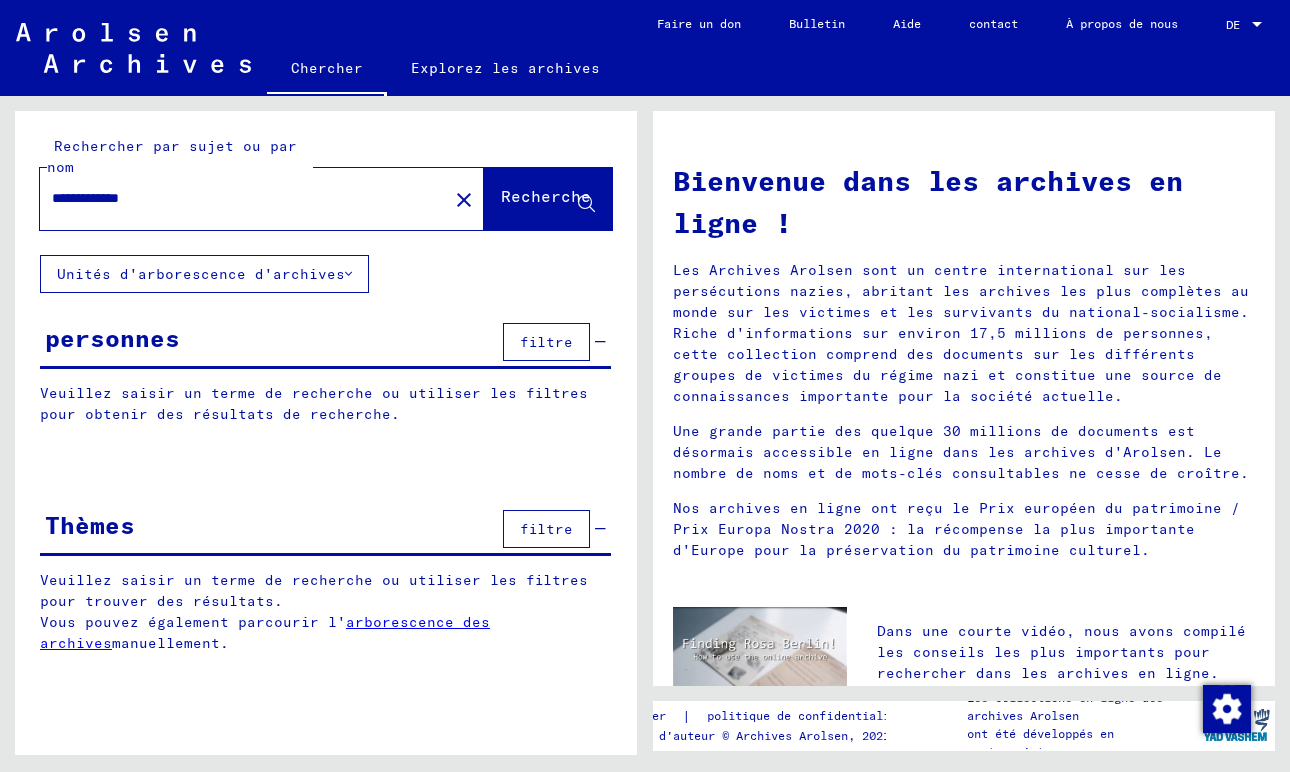 type on "**********" 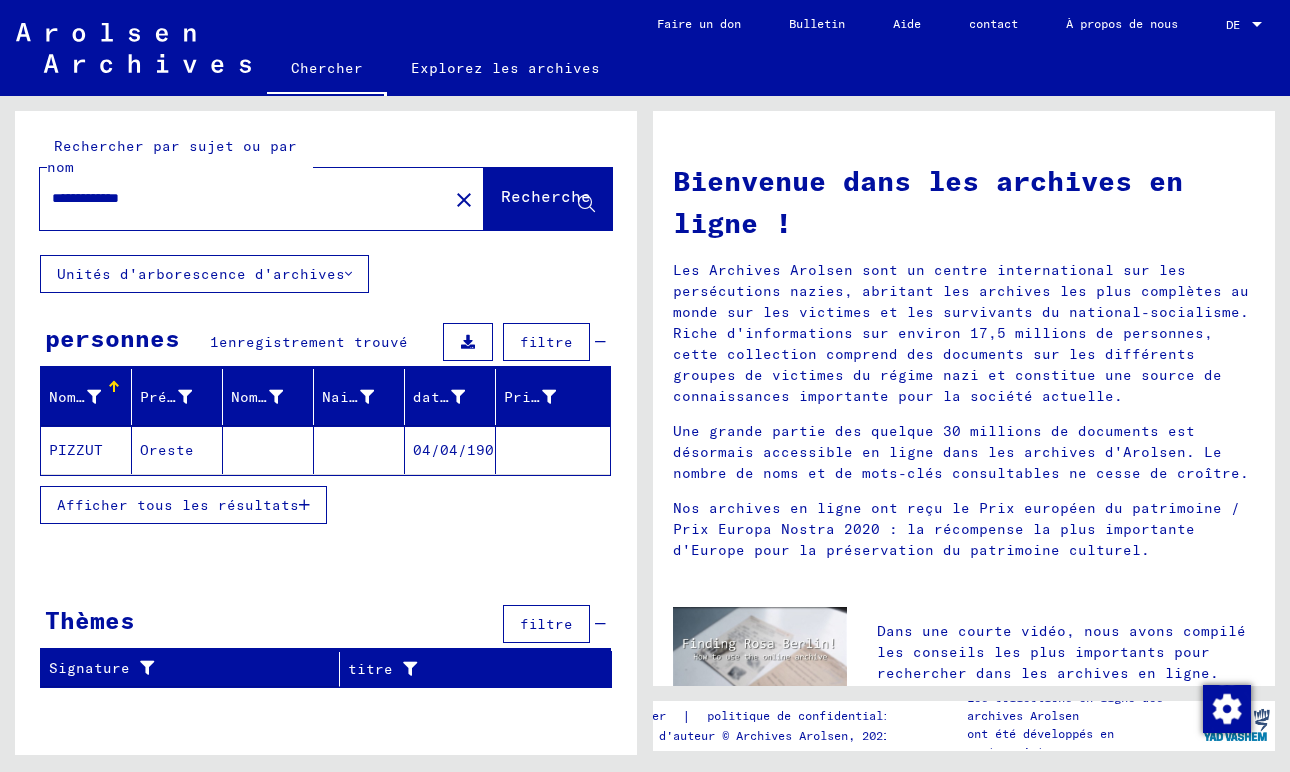 click on "Oreste" 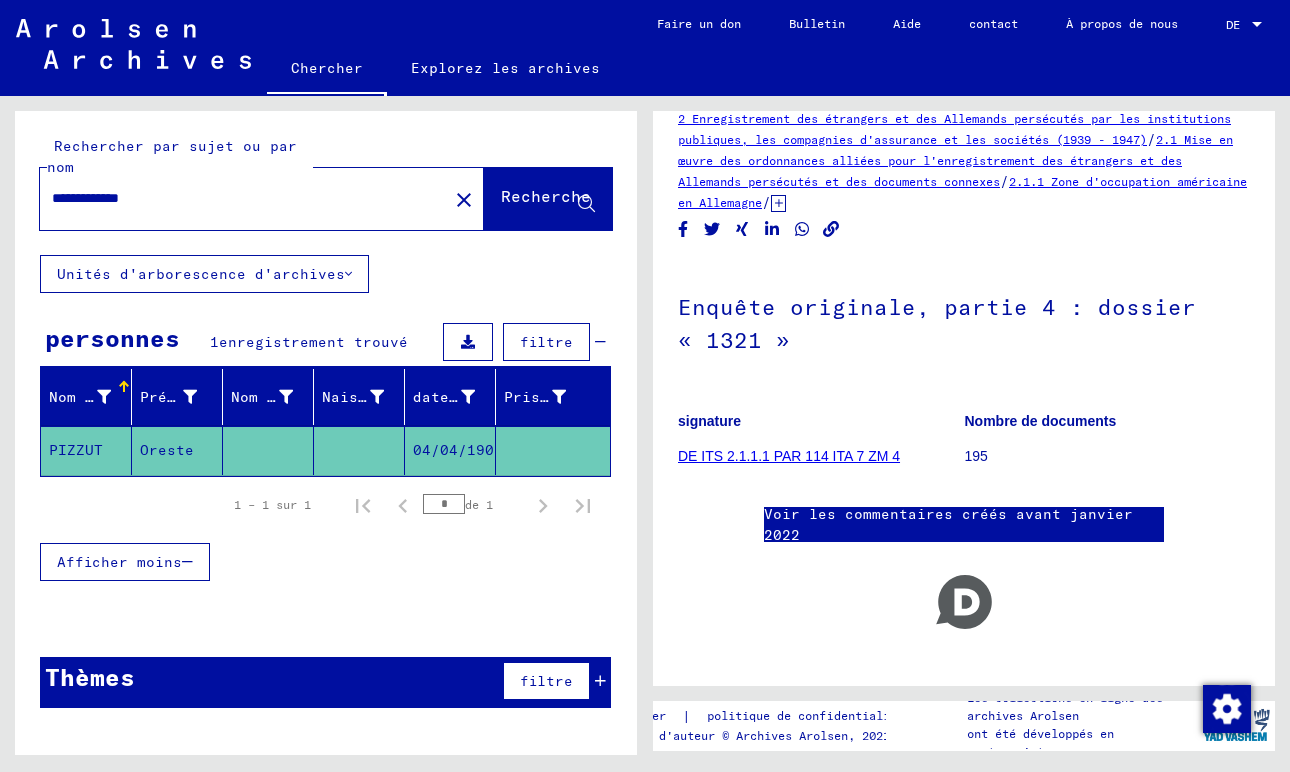 scroll, scrollTop: 0, scrollLeft: 0, axis: both 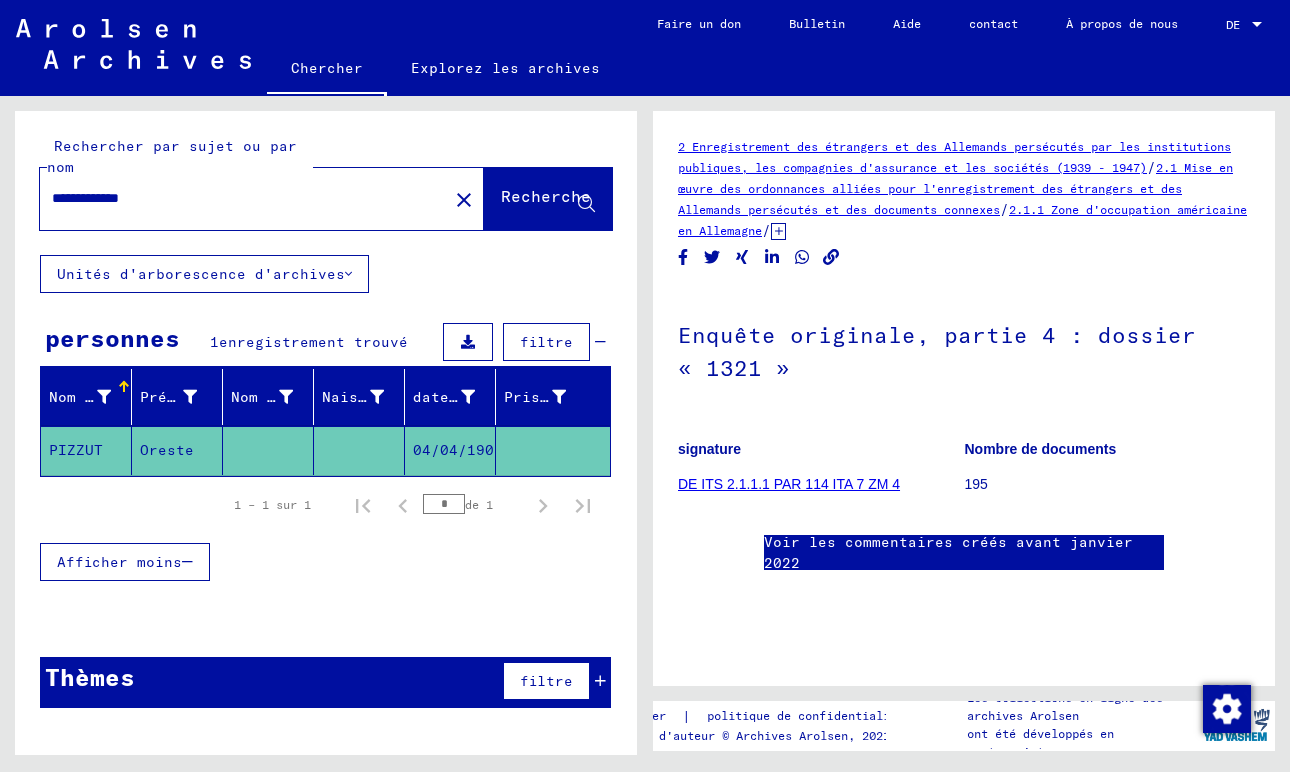 click on "2.1.1 Zone d'occupation américaine en Allemagne" 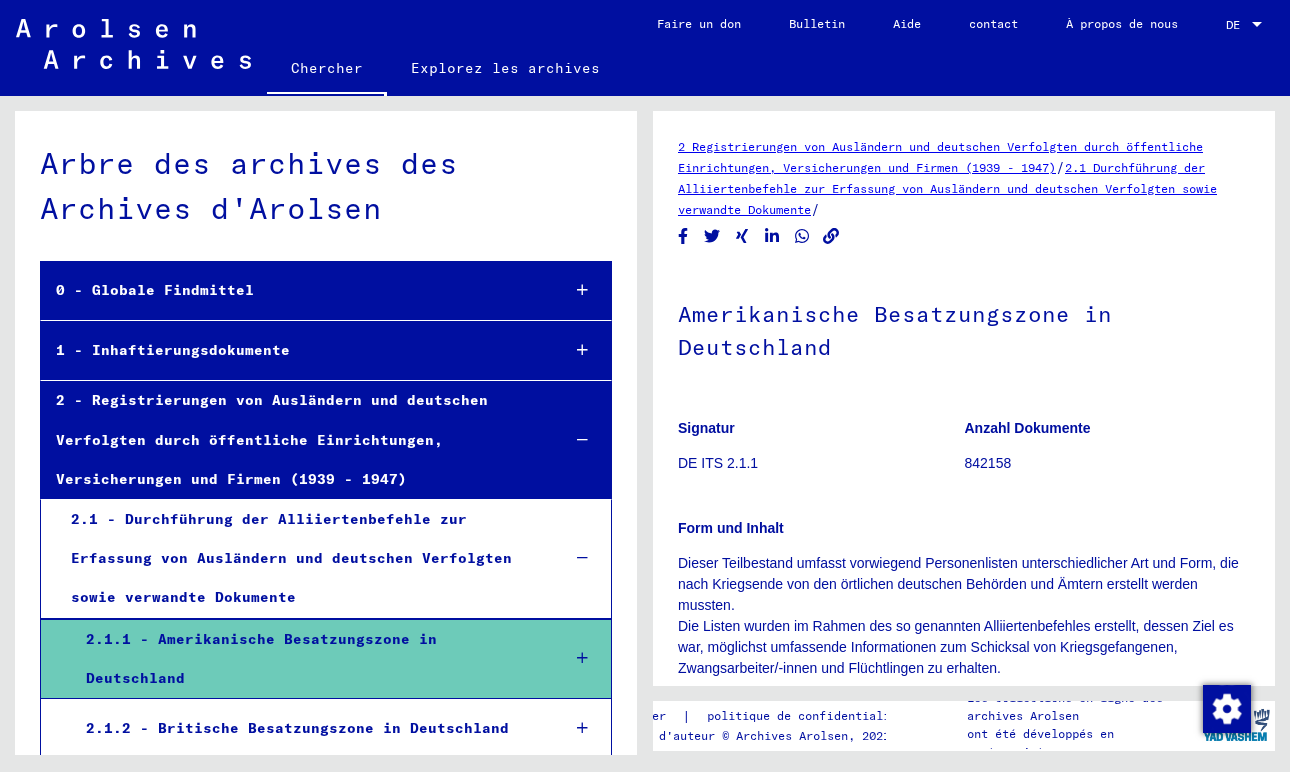 scroll, scrollTop: 0, scrollLeft: 0, axis: both 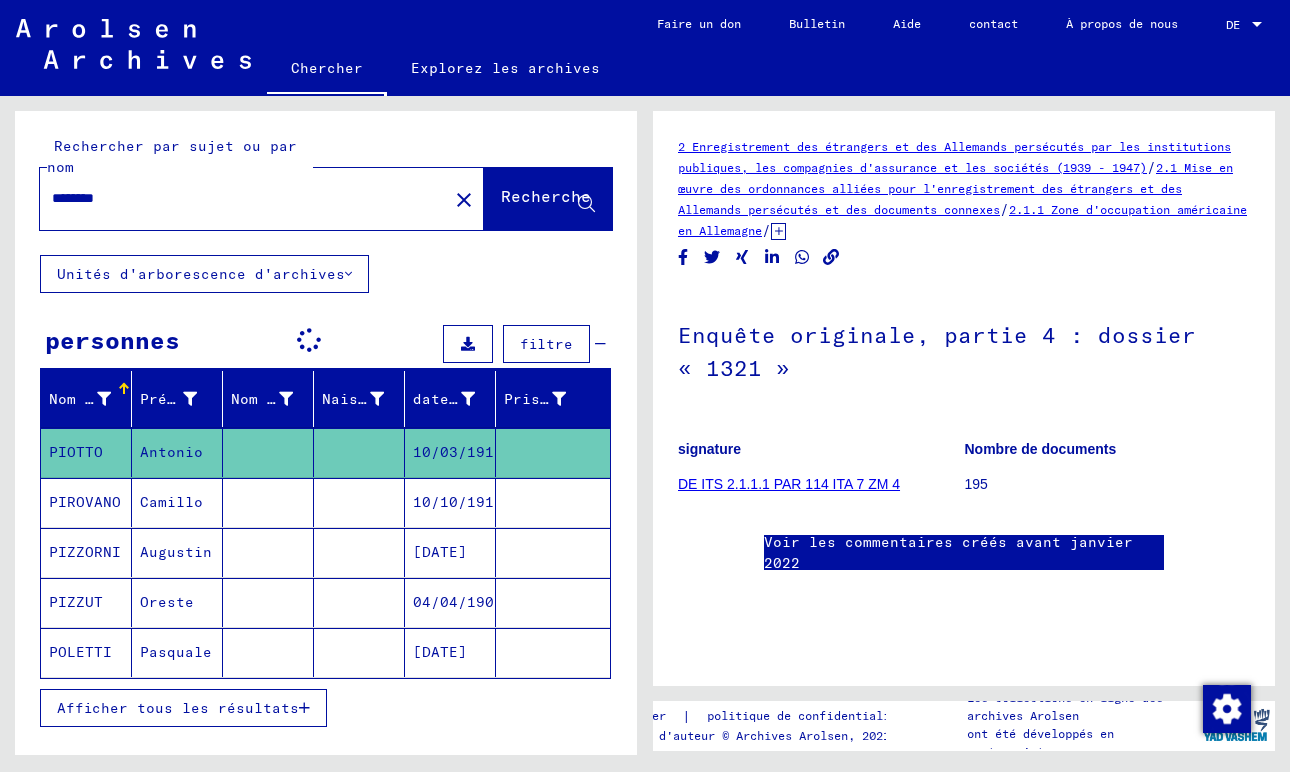 click on "DE ITS 2.1.1.1 PAR 114 ITA 7 ZM 4" 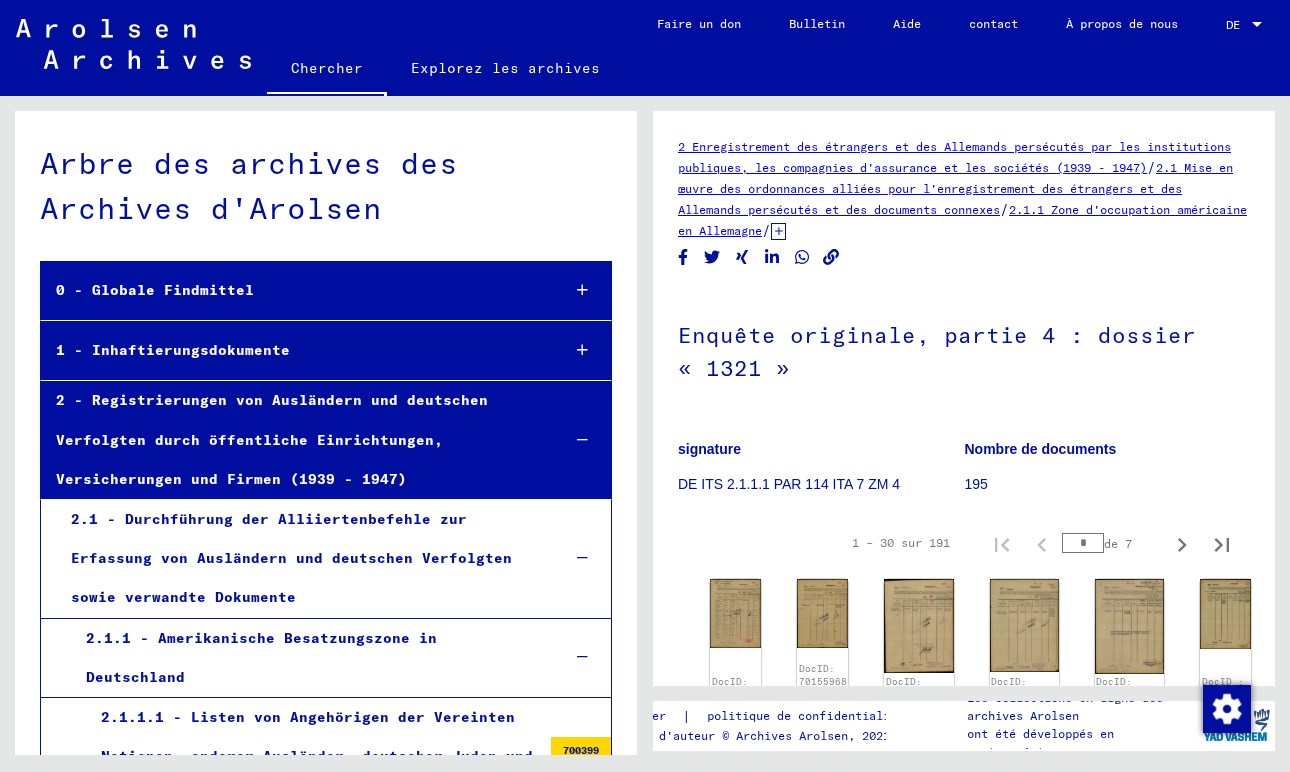 scroll, scrollTop: 12321, scrollLeft: 0, axis: vertical 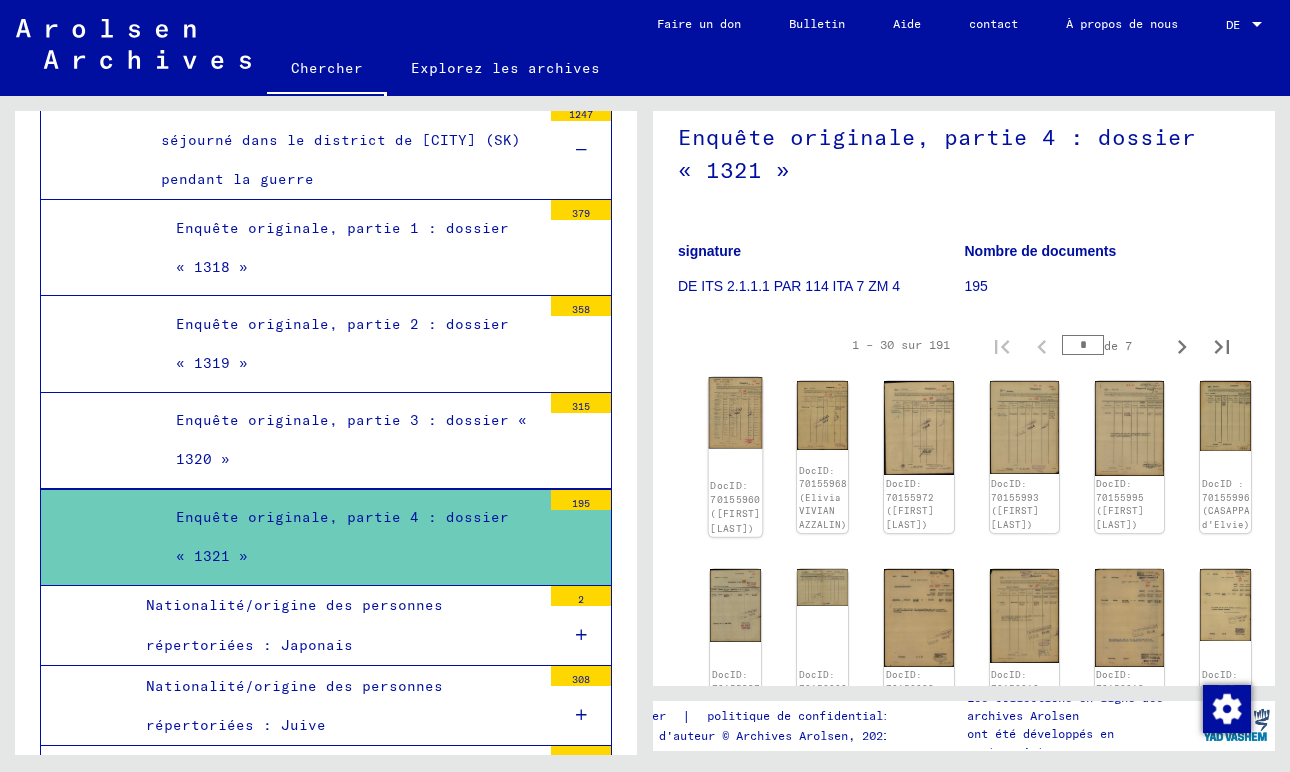 click 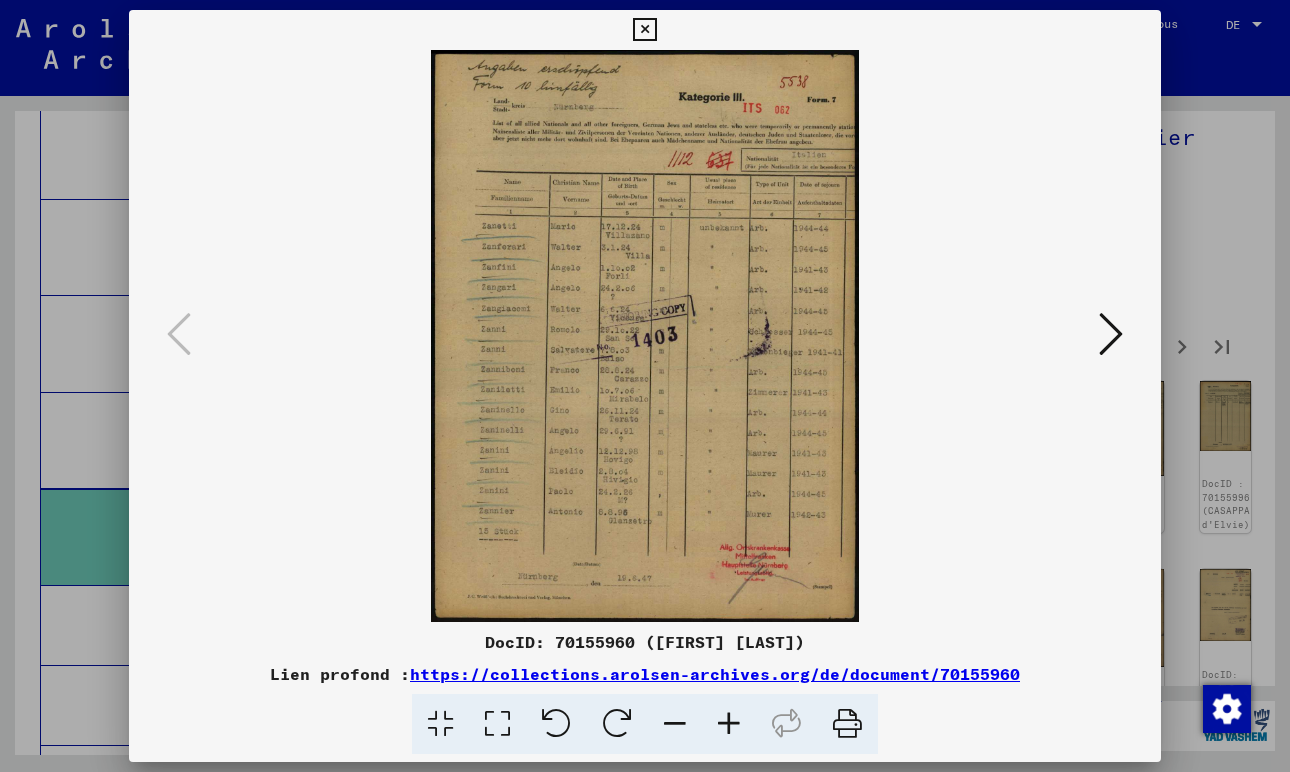 click at bounding box center (1111, 335) 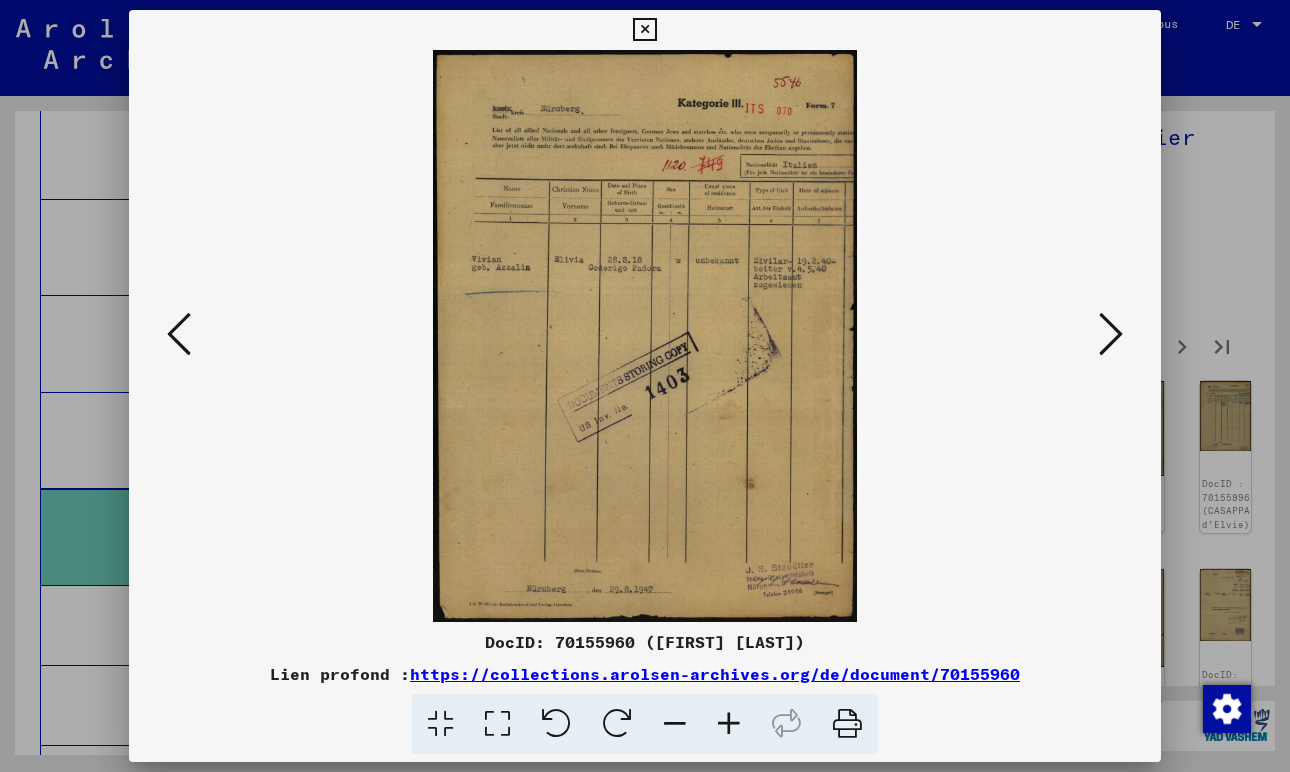click at bounding box center (1111, 335) 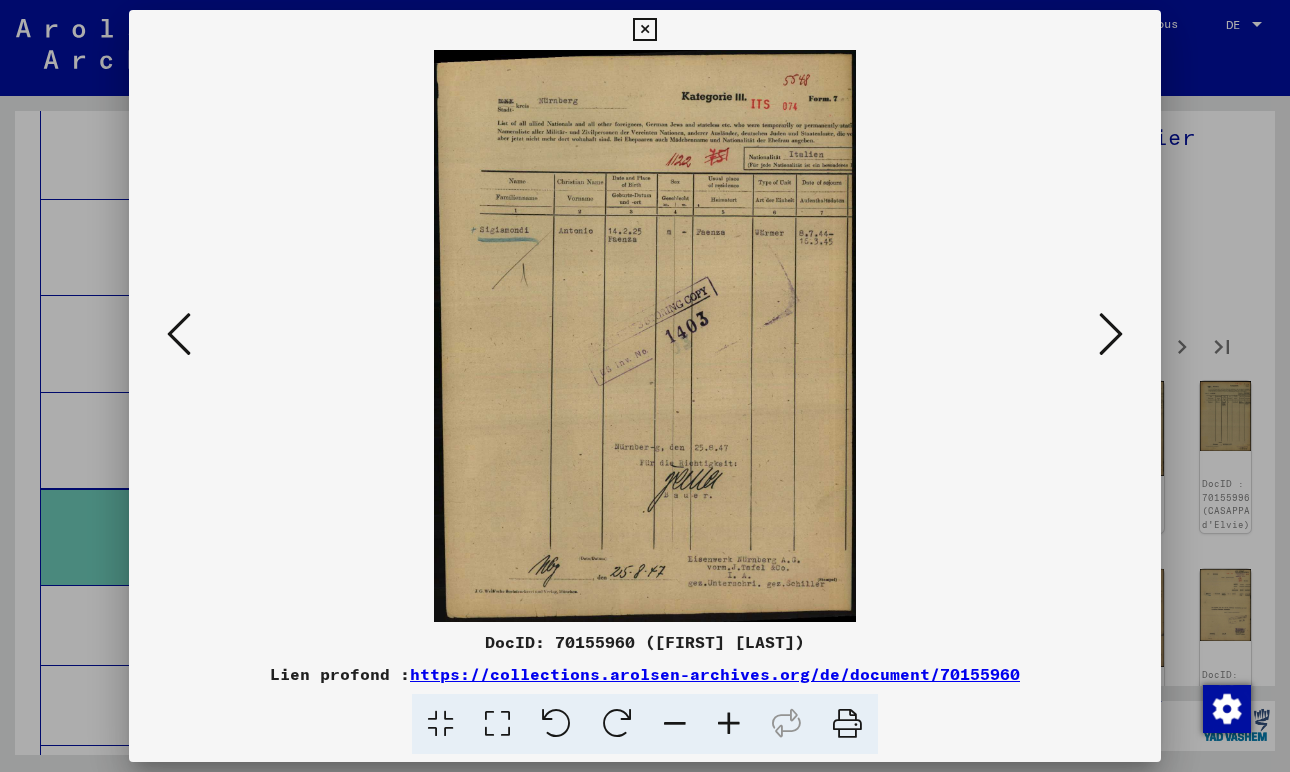 click at bounding box center (1111, 335) 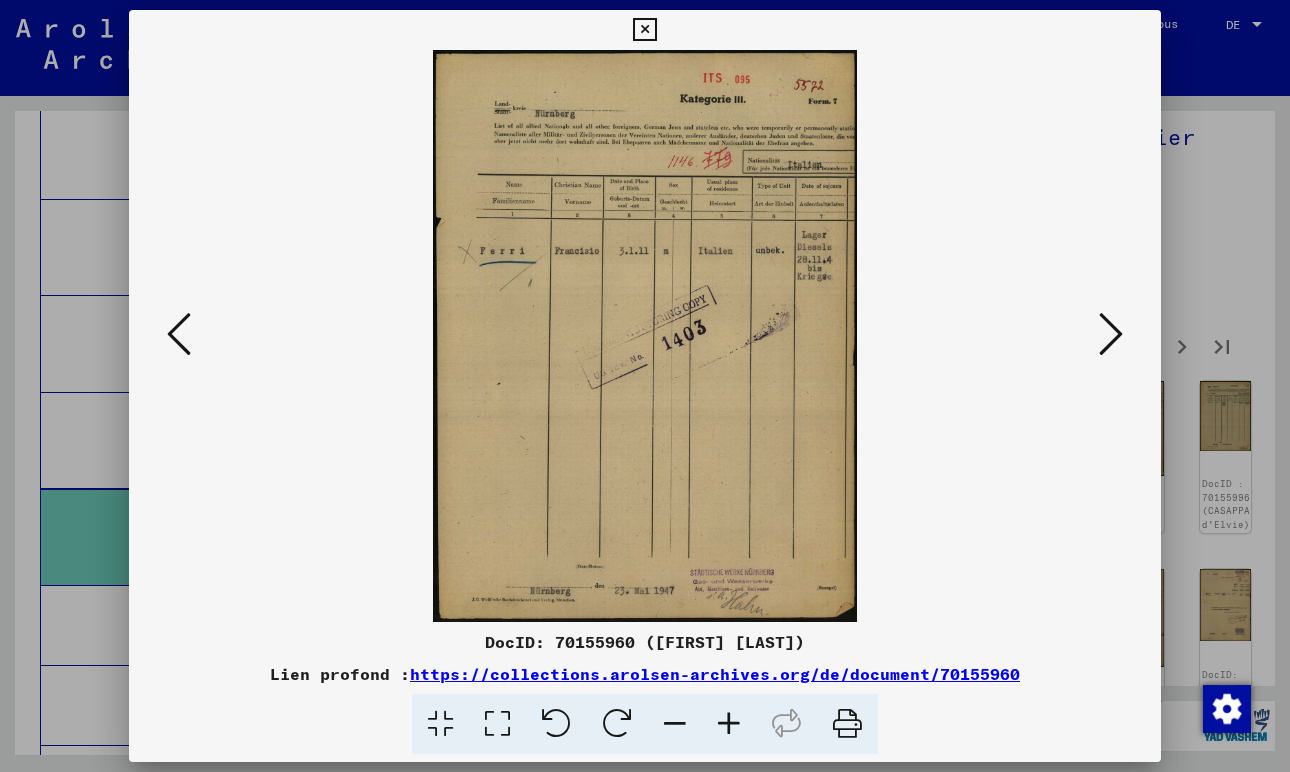 click at bounding box center (1111, 335) 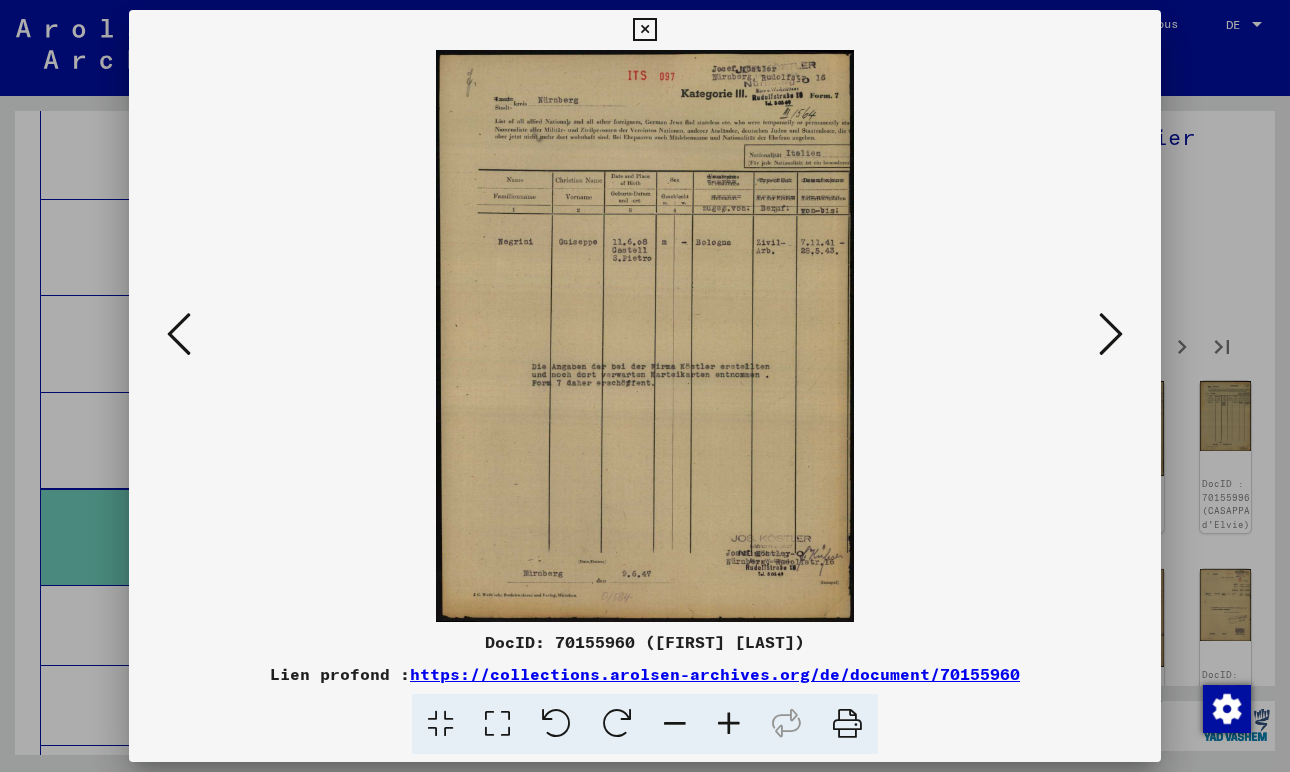 click at bounding box center [1111, 335] 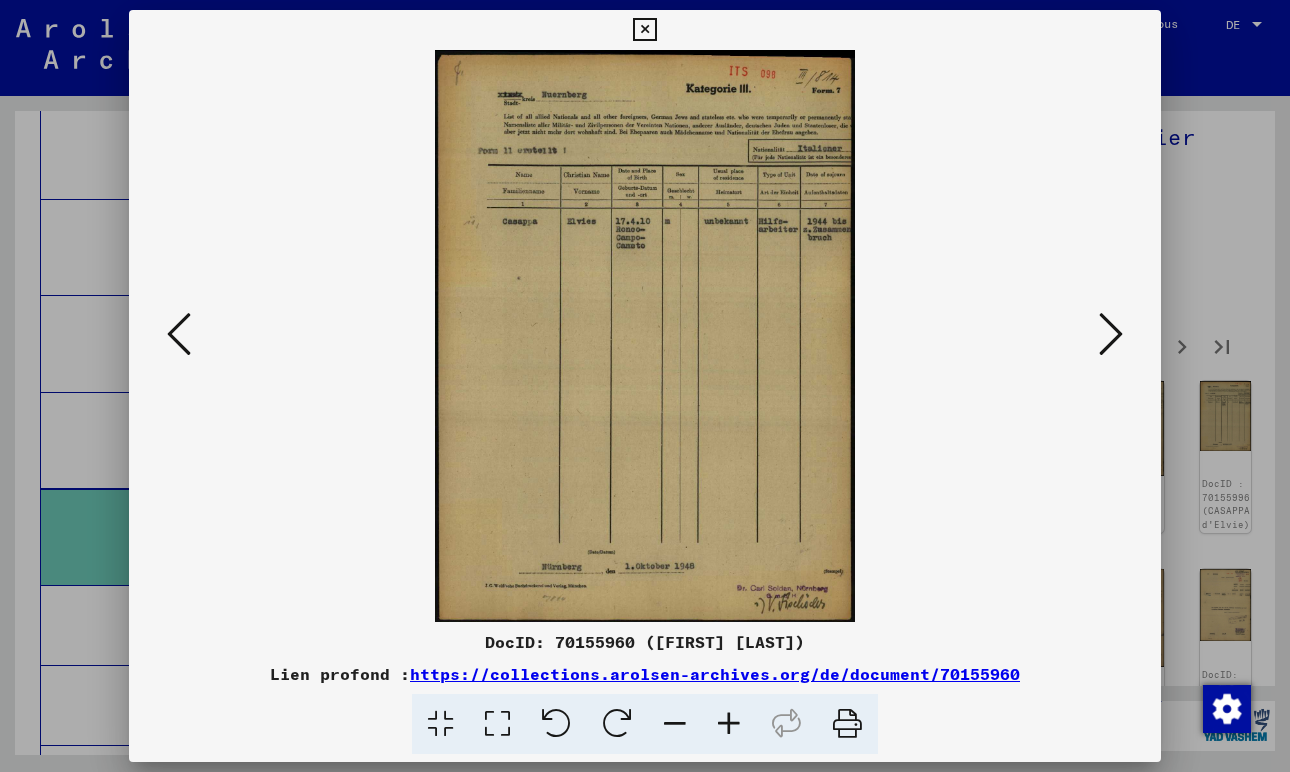 click at bounding box center (1111, 335) 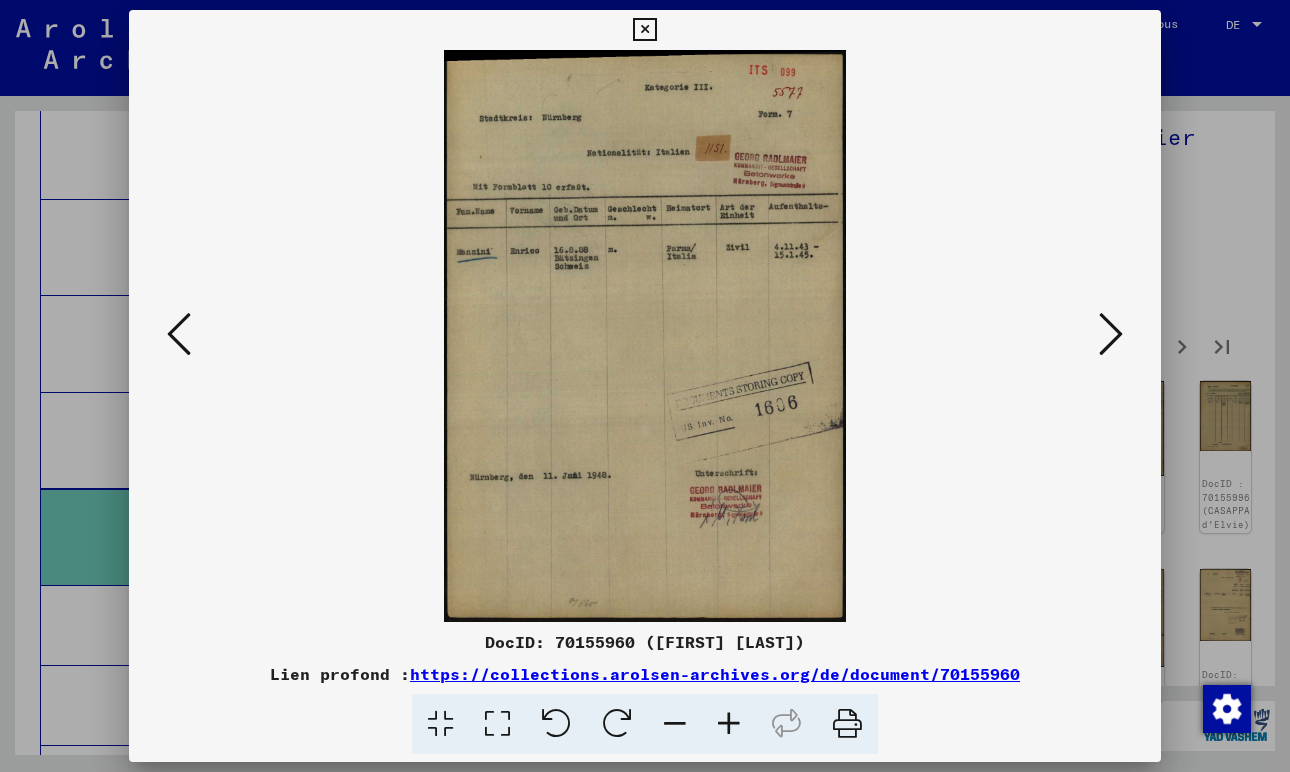 click at bounding box center [1111, 335] 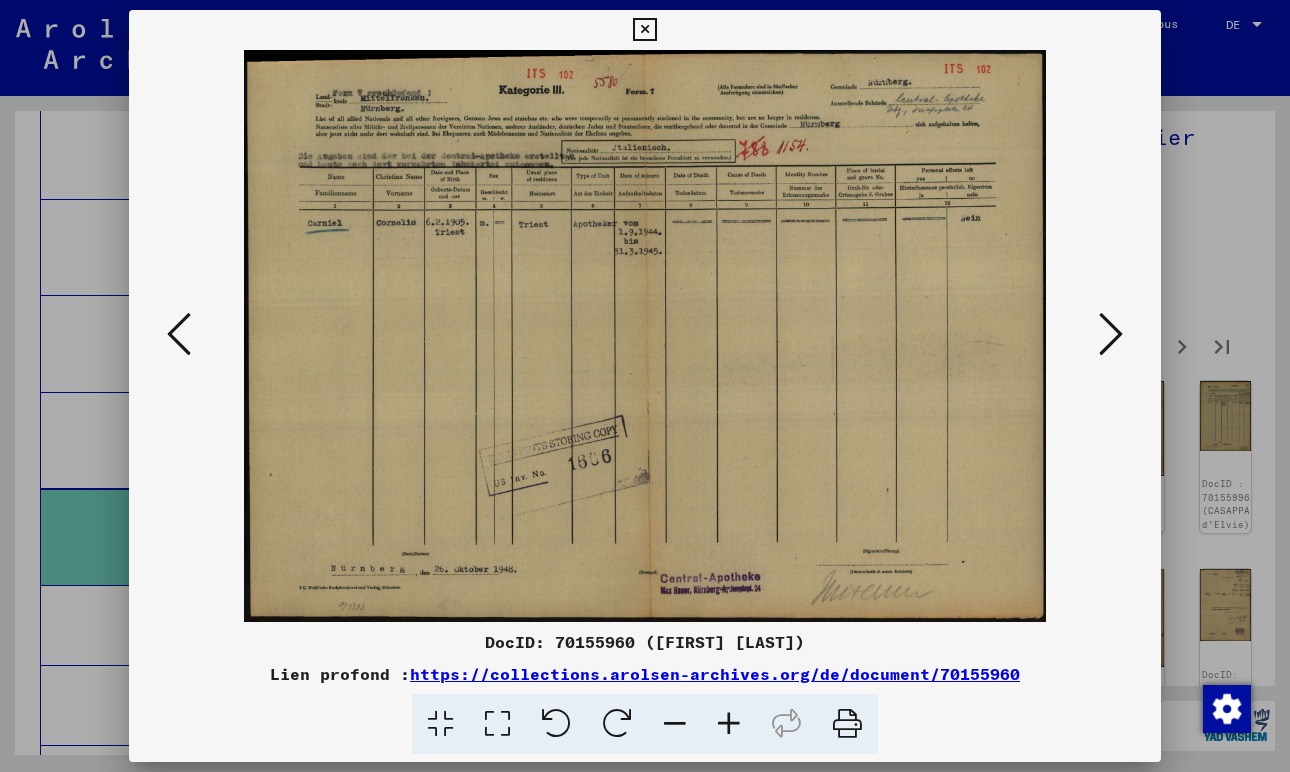 click at bounding box center (1111, 335) 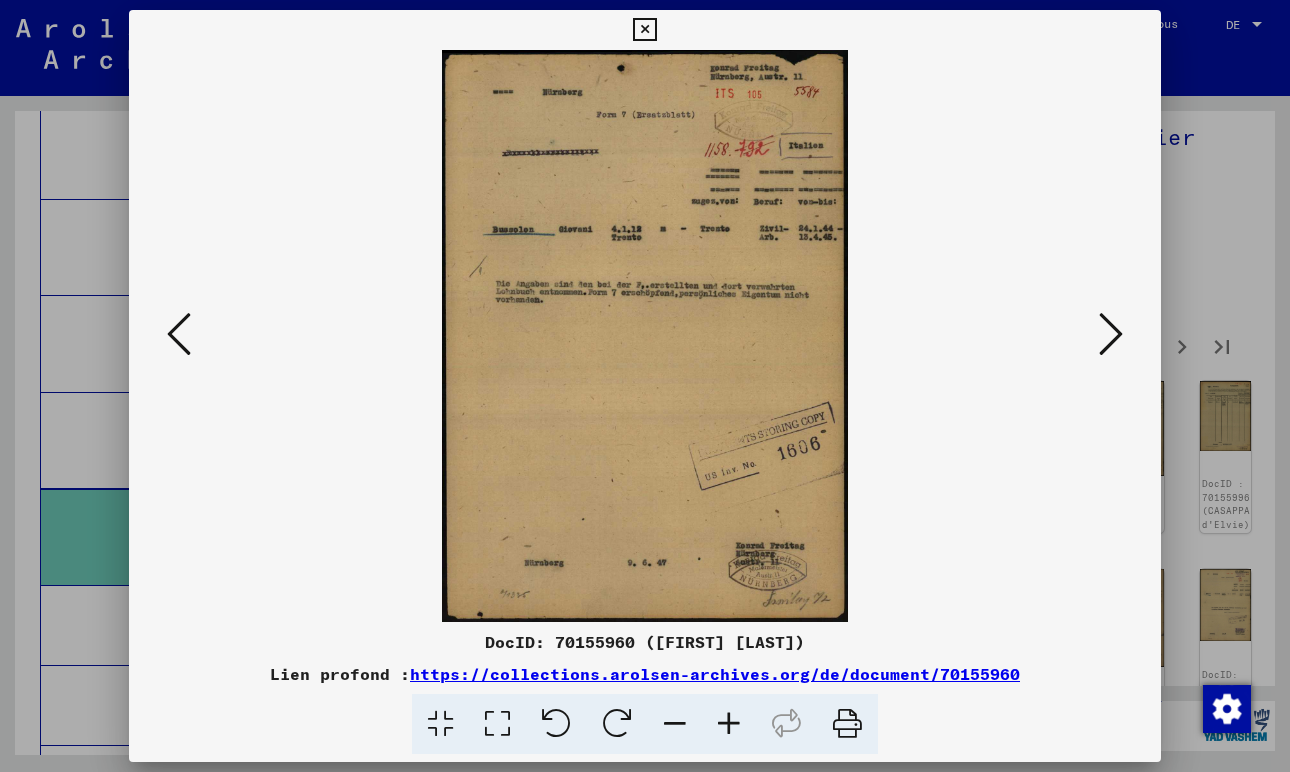 click at bounding box center (645, 336) 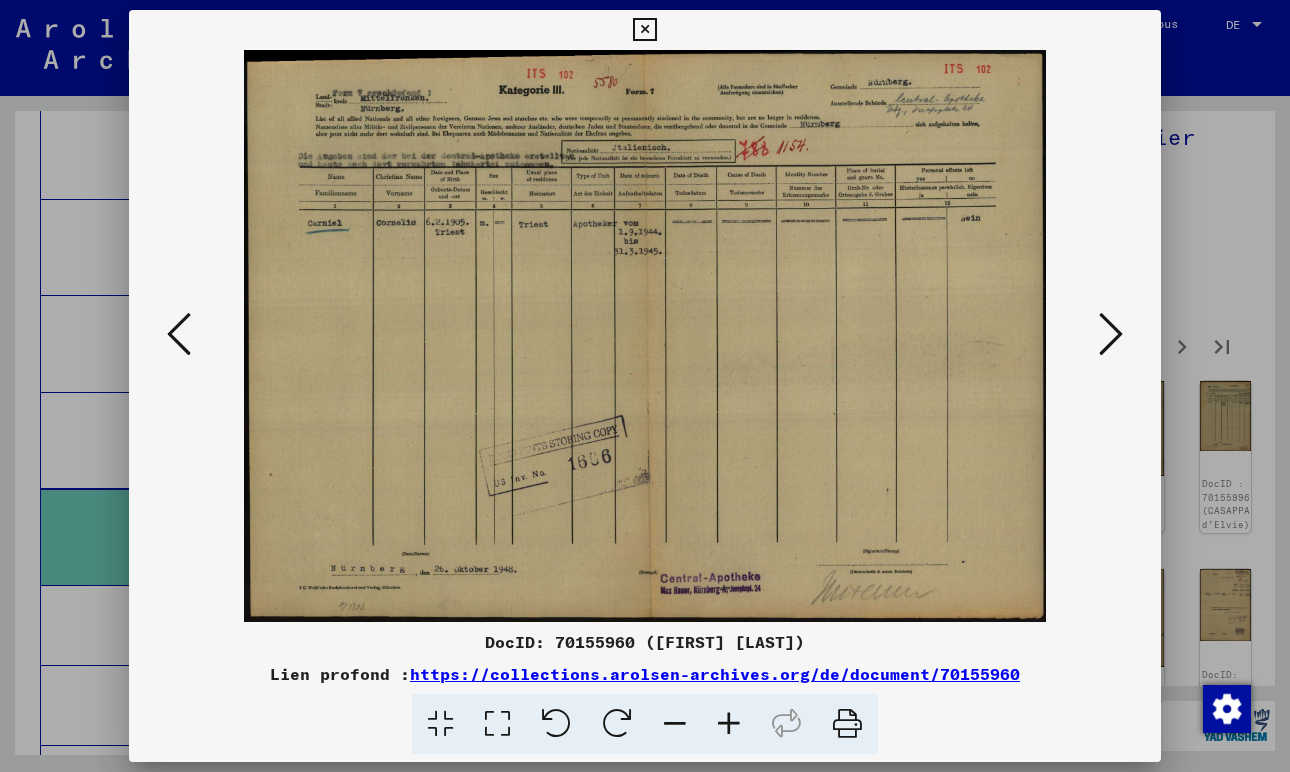 click at bounding box center (1111, 334) 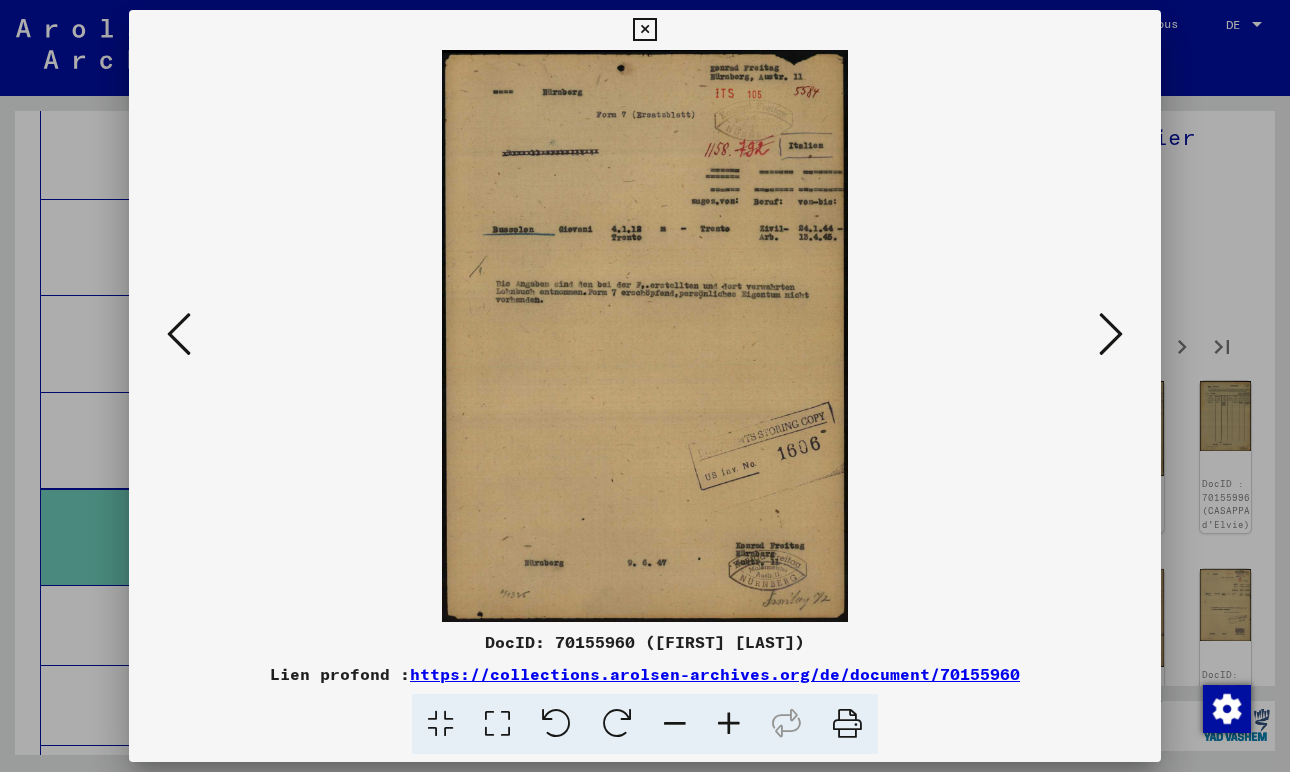 type 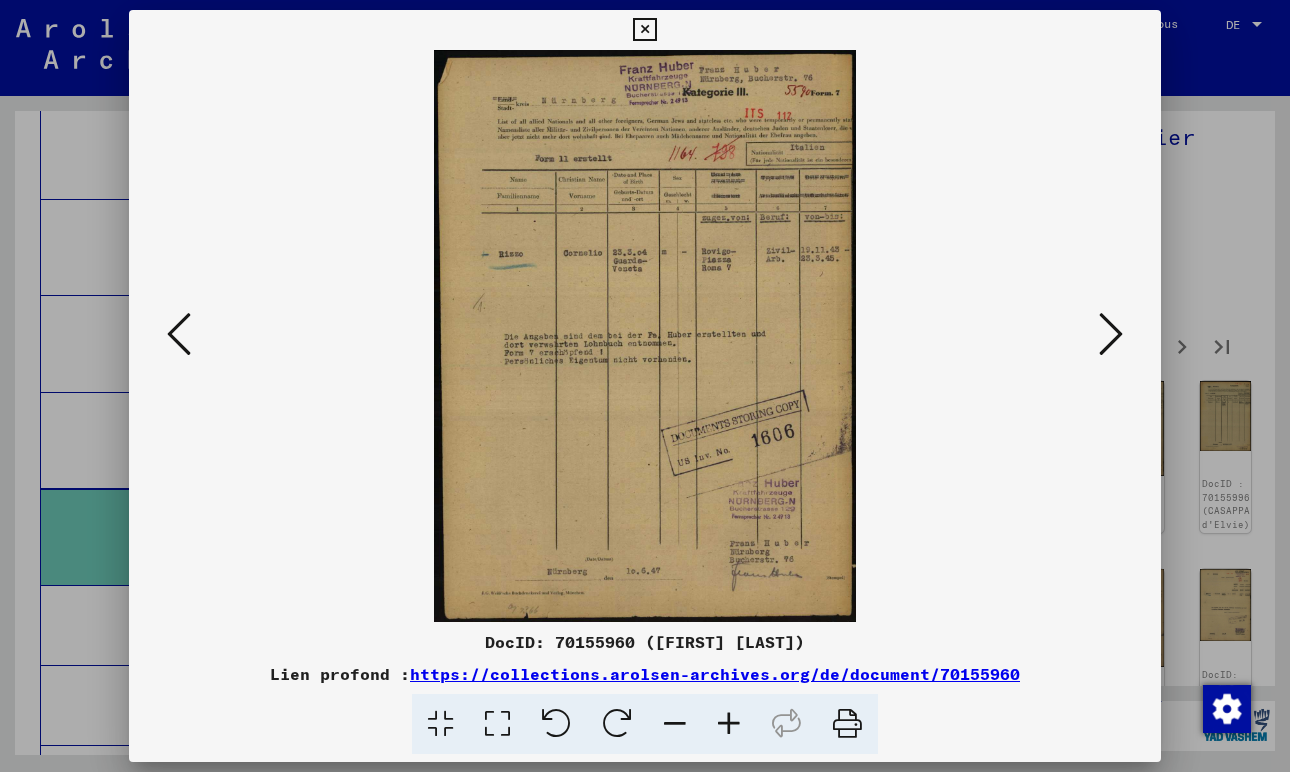 click at bounding box center (645, 386) 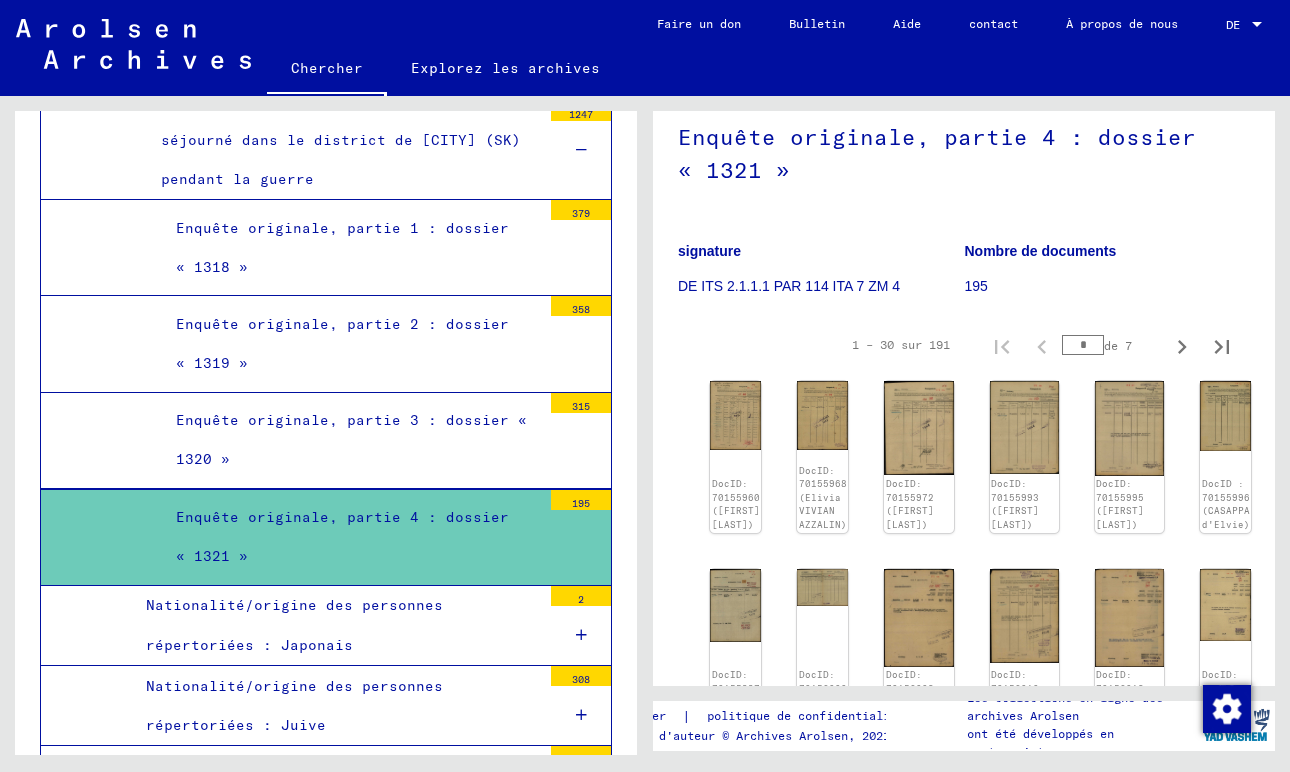 click on "Enquête originale, partie 4 : dossier « 1321 »" at bounding box center (351, 537) 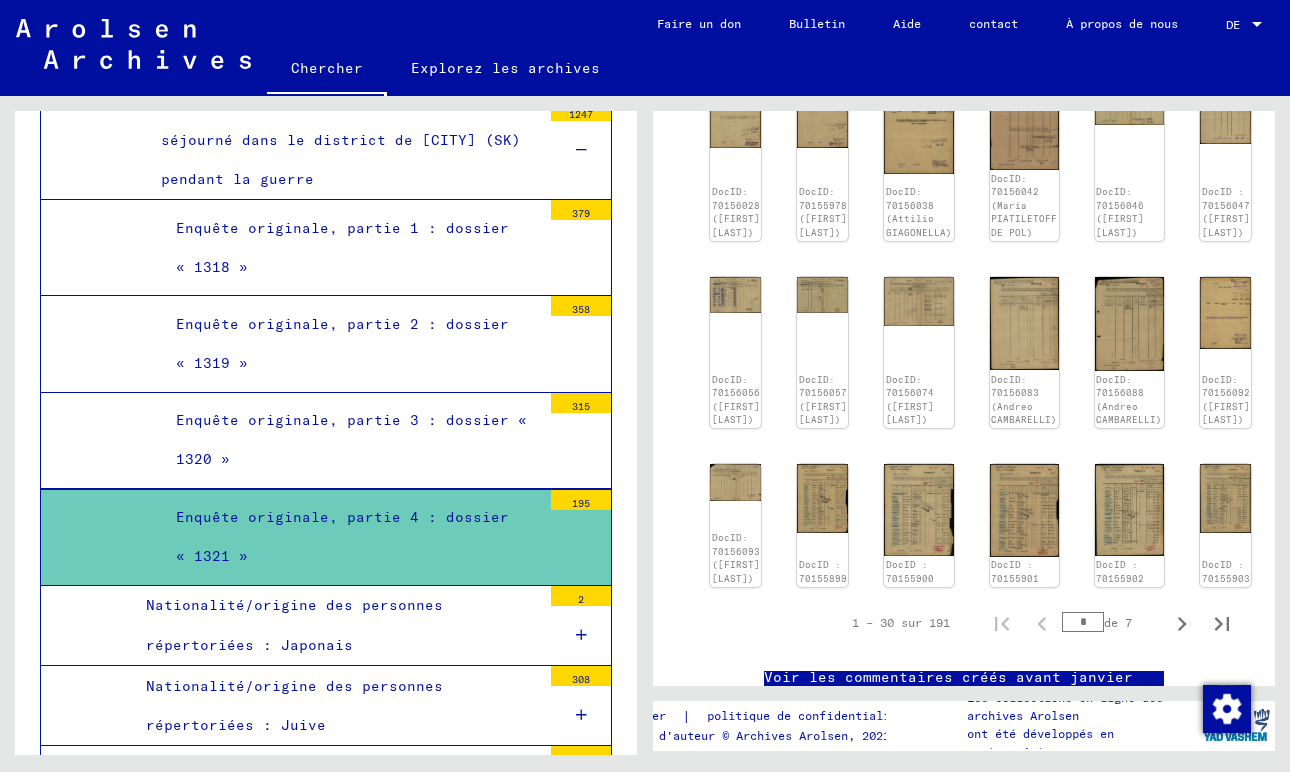 scroll, scrollTop: 900, scrollLeft: 0, axis: vertical 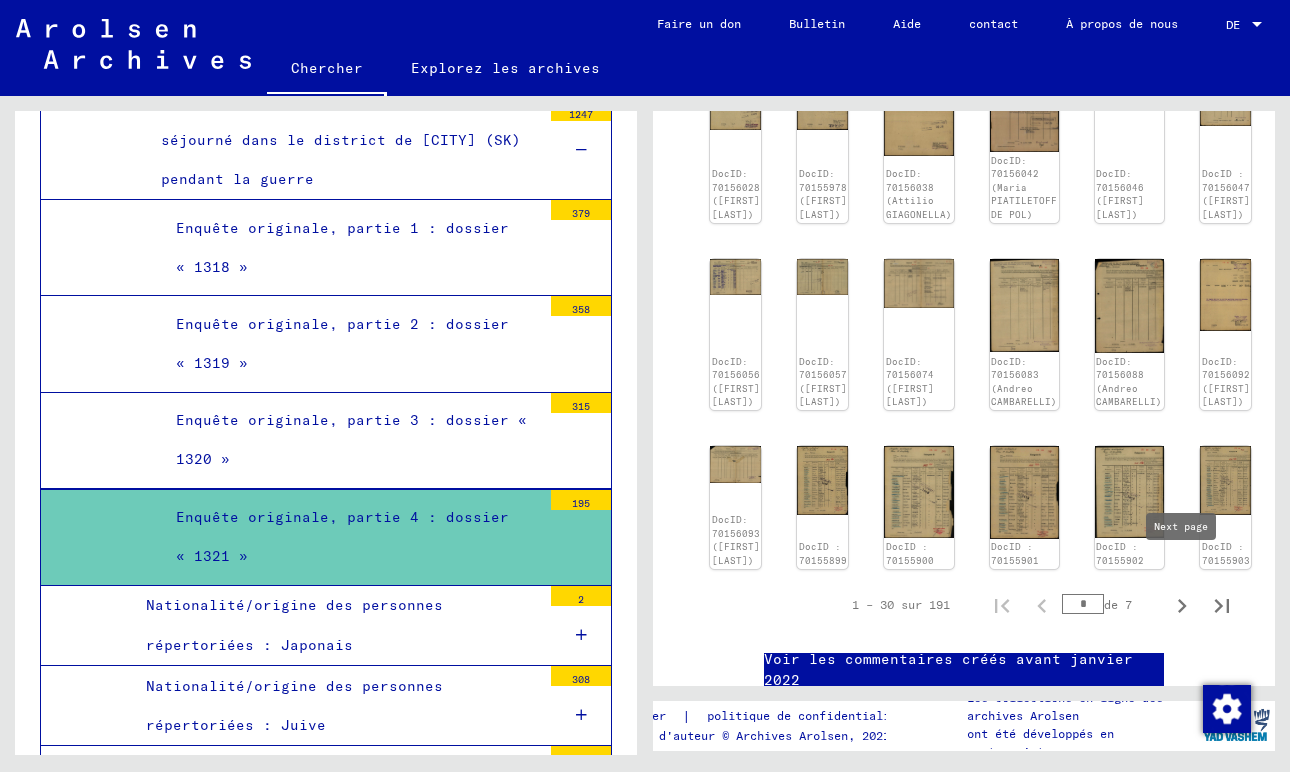 click 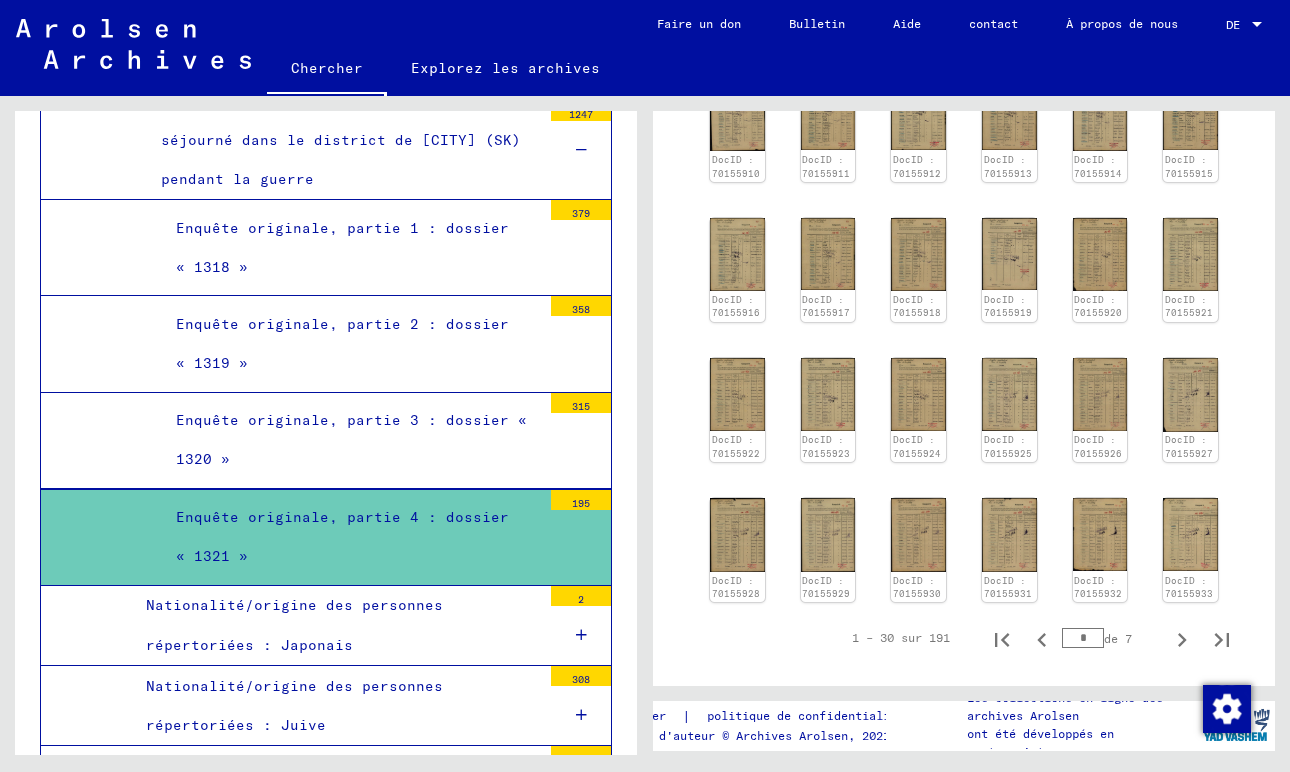 scroll, scrollTop: 658, scrollLeft: 0, axis: vertical 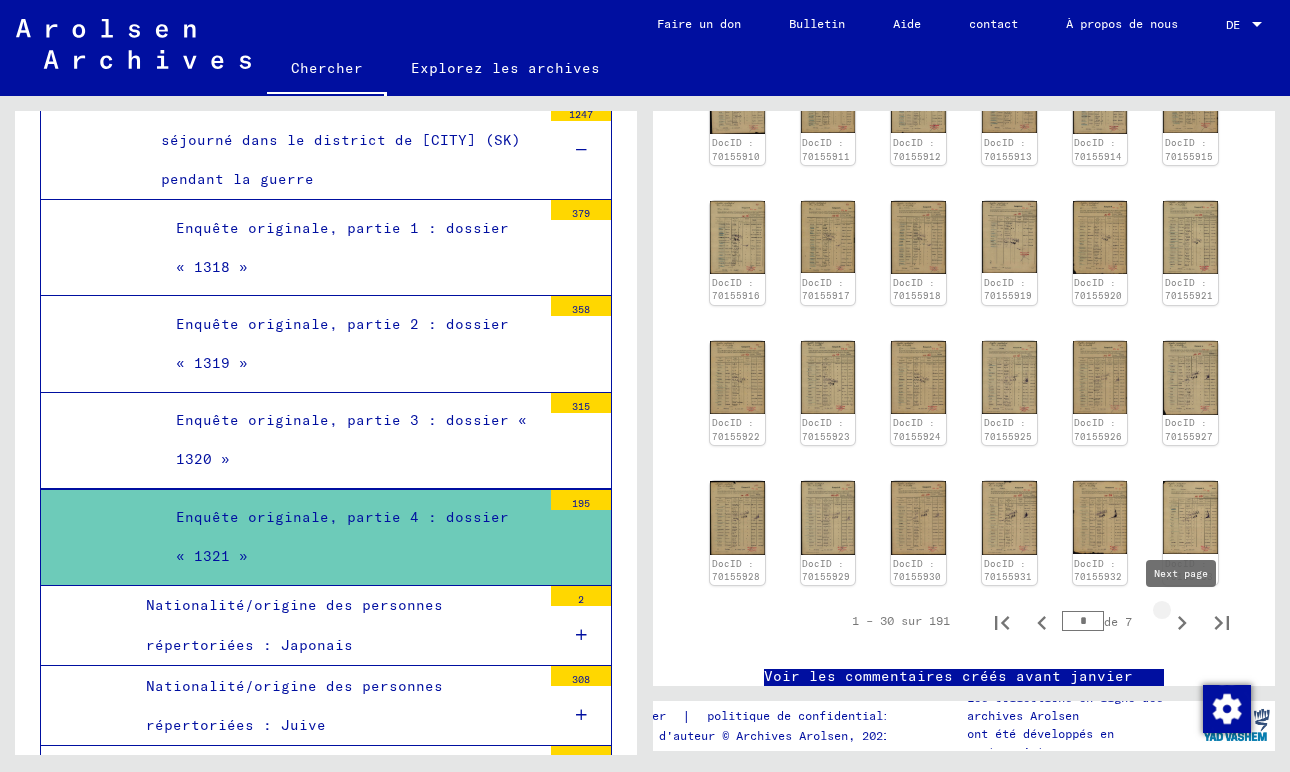 click 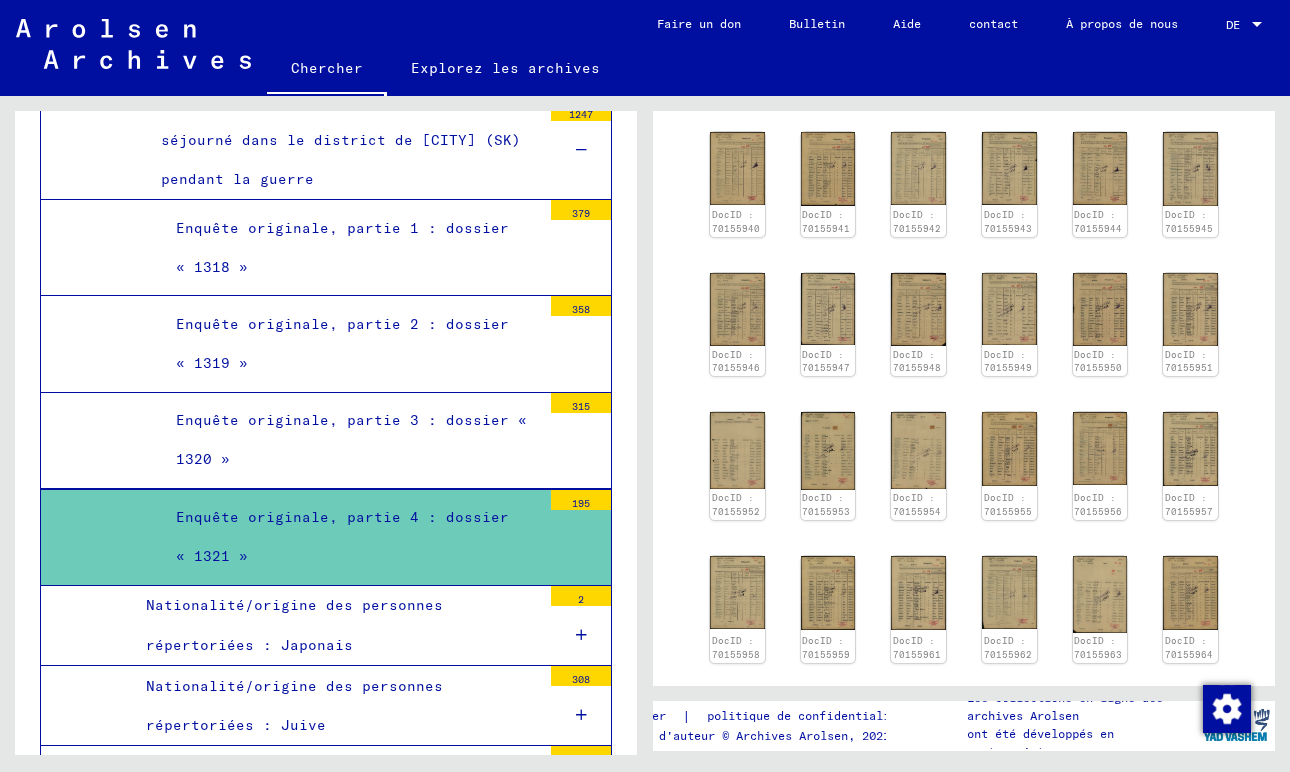 scroll, scrollTop: 945, scrollLeft: 0, axis: vertical 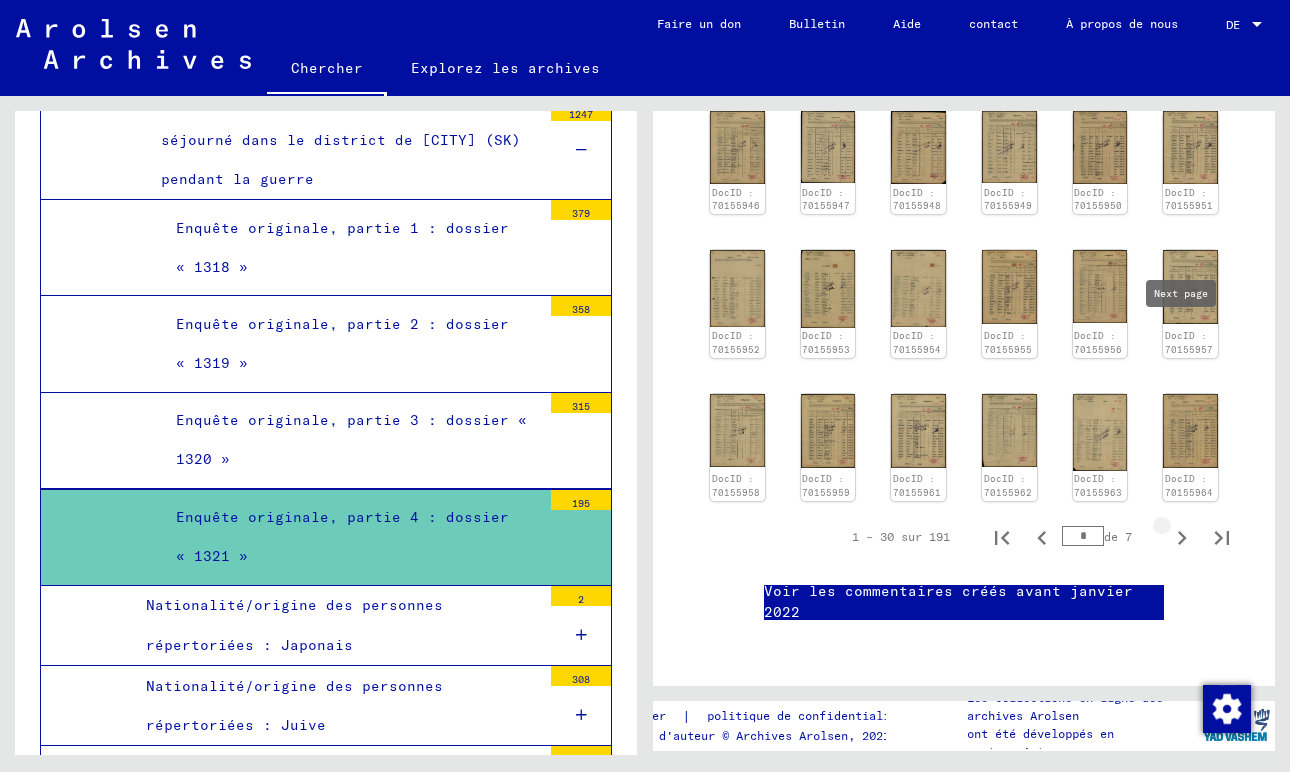 click 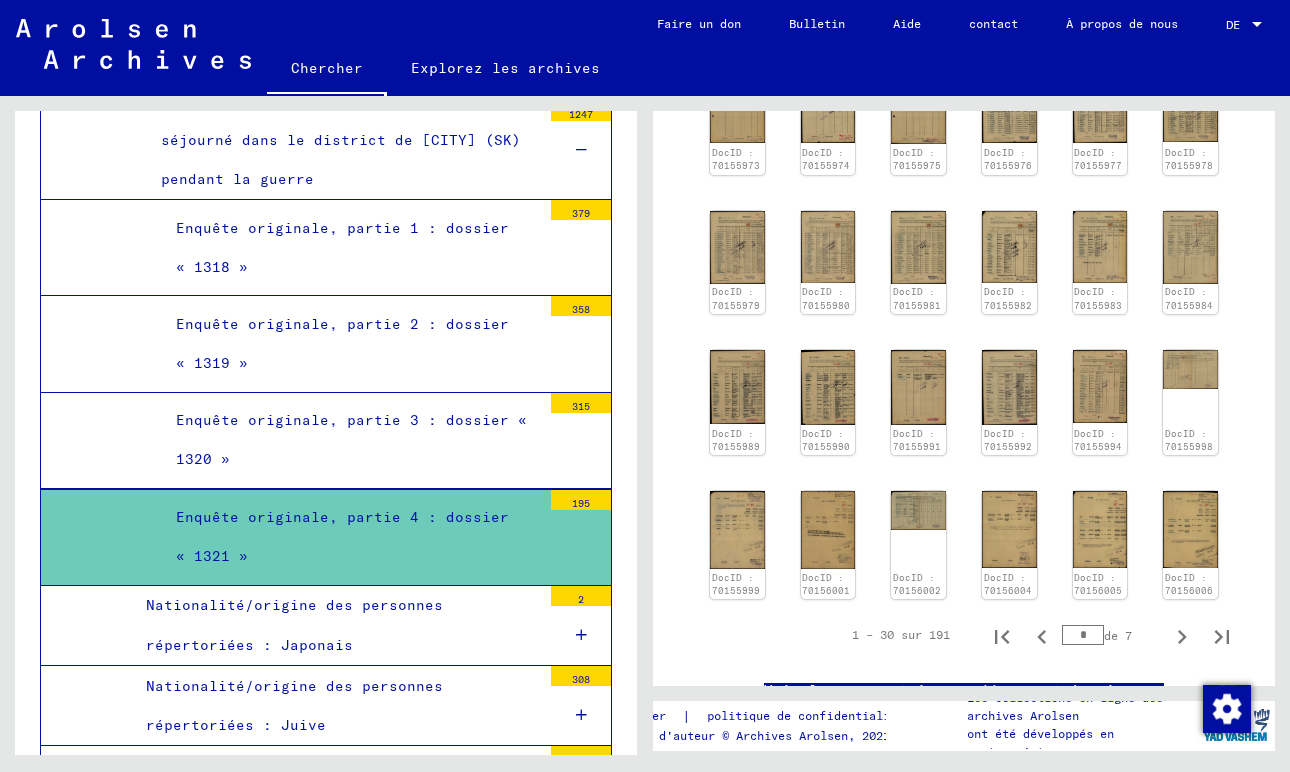 scroll, scrollTop: 655, scrollLeft: 0, axis: vertical 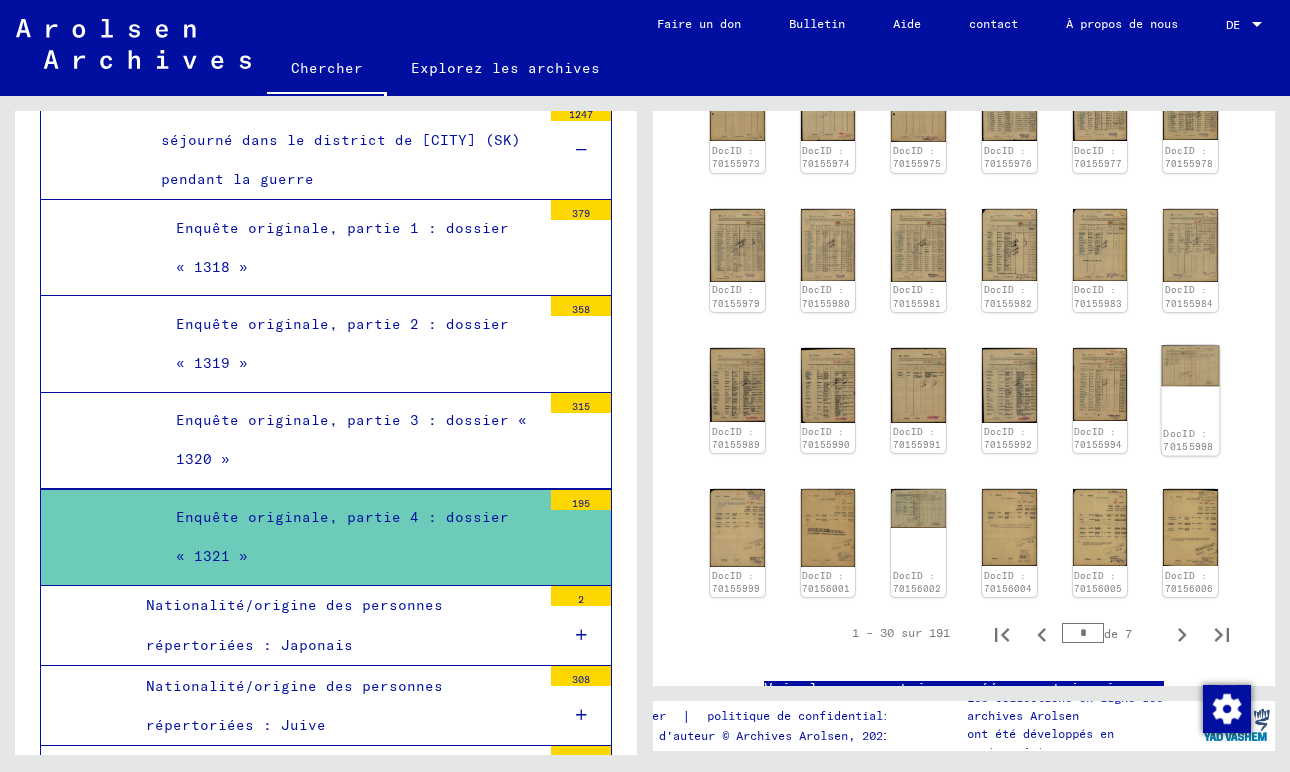 click on "DocID : 70155998" 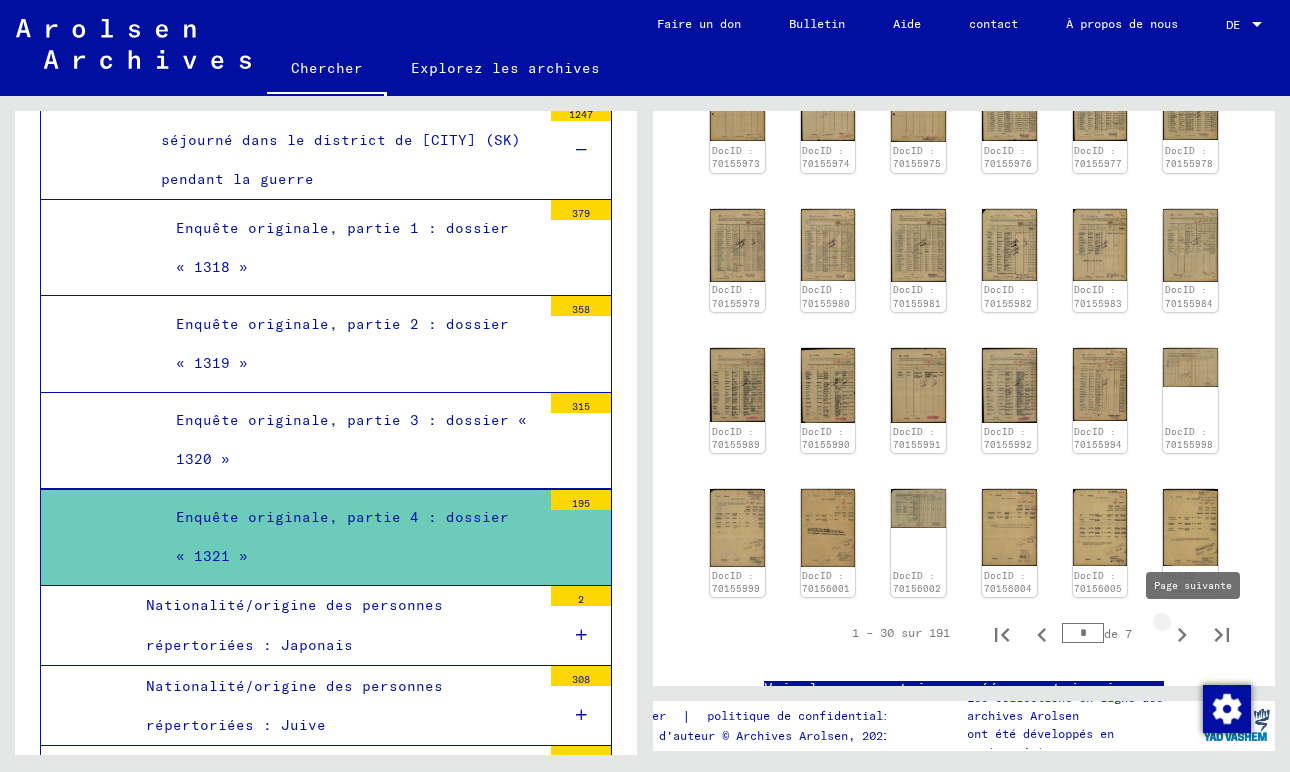 click 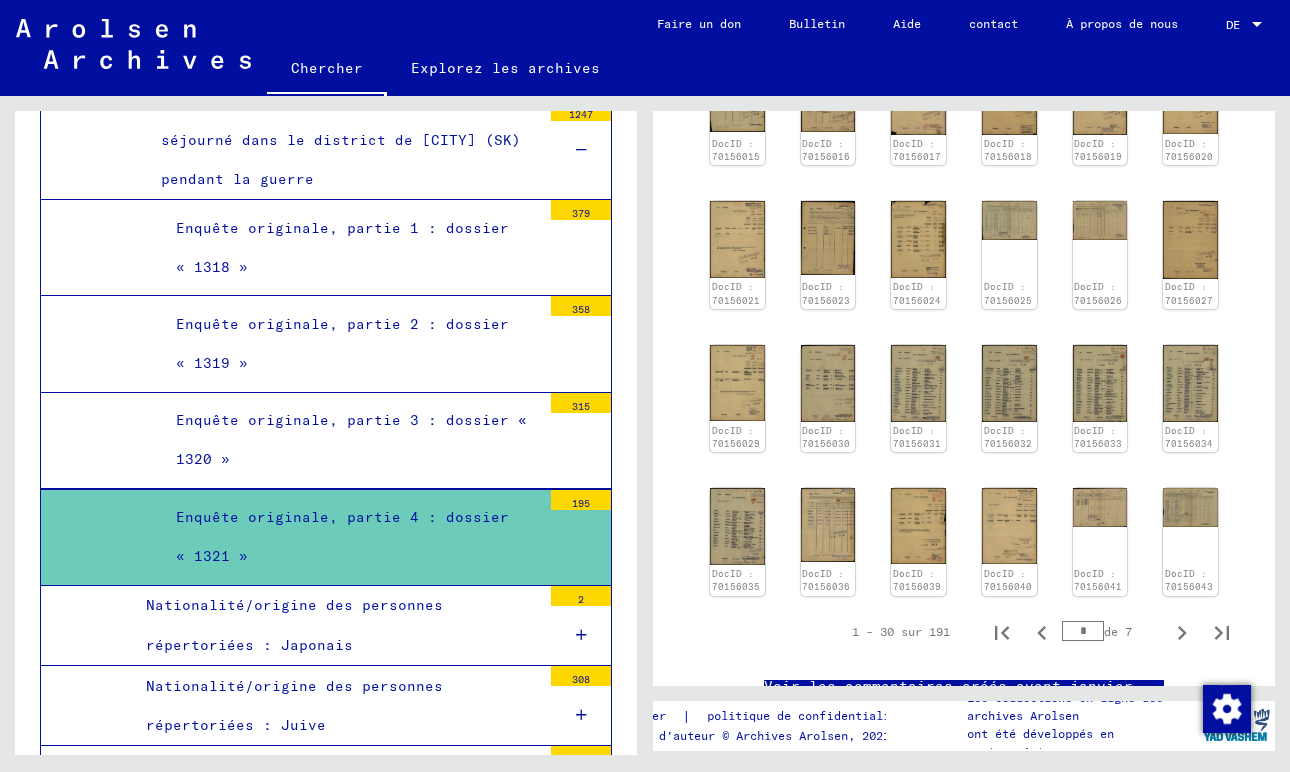scroll, scrollTop: 682, scrollLeft: 0, axis: vertical 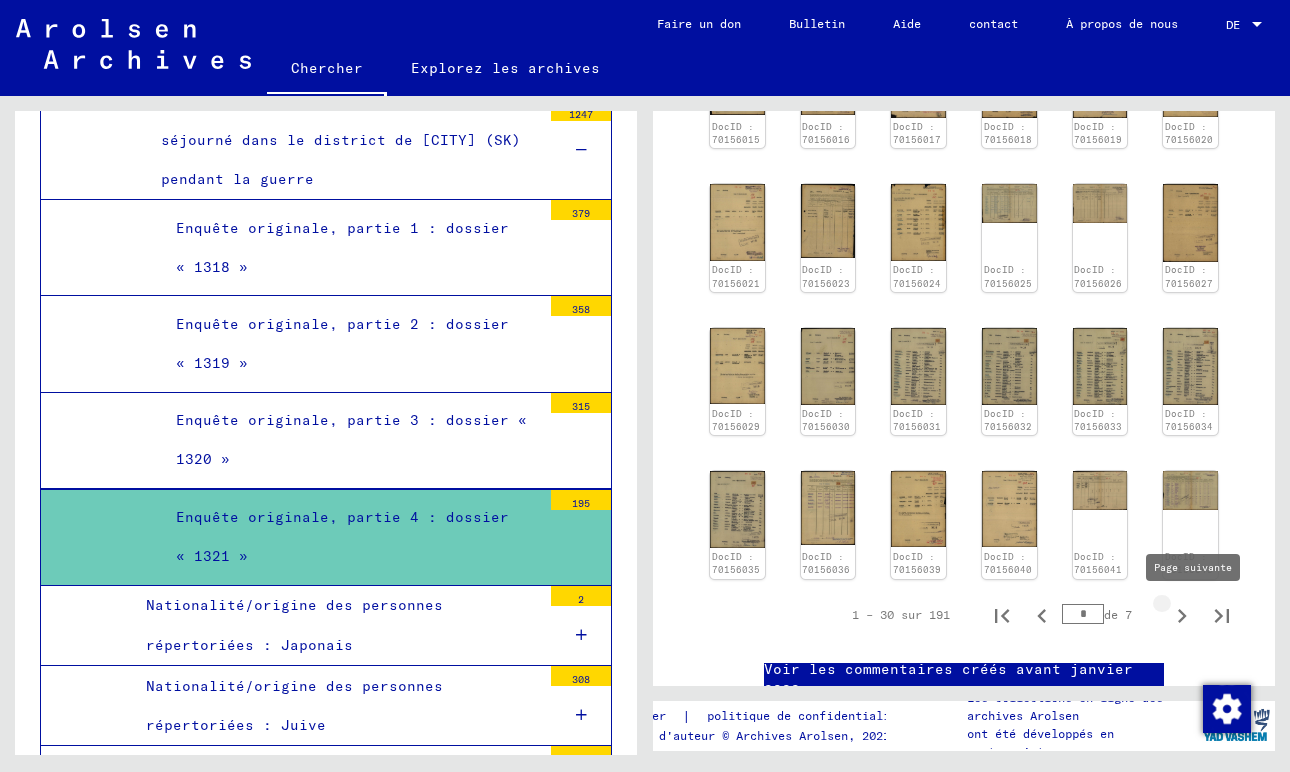 click 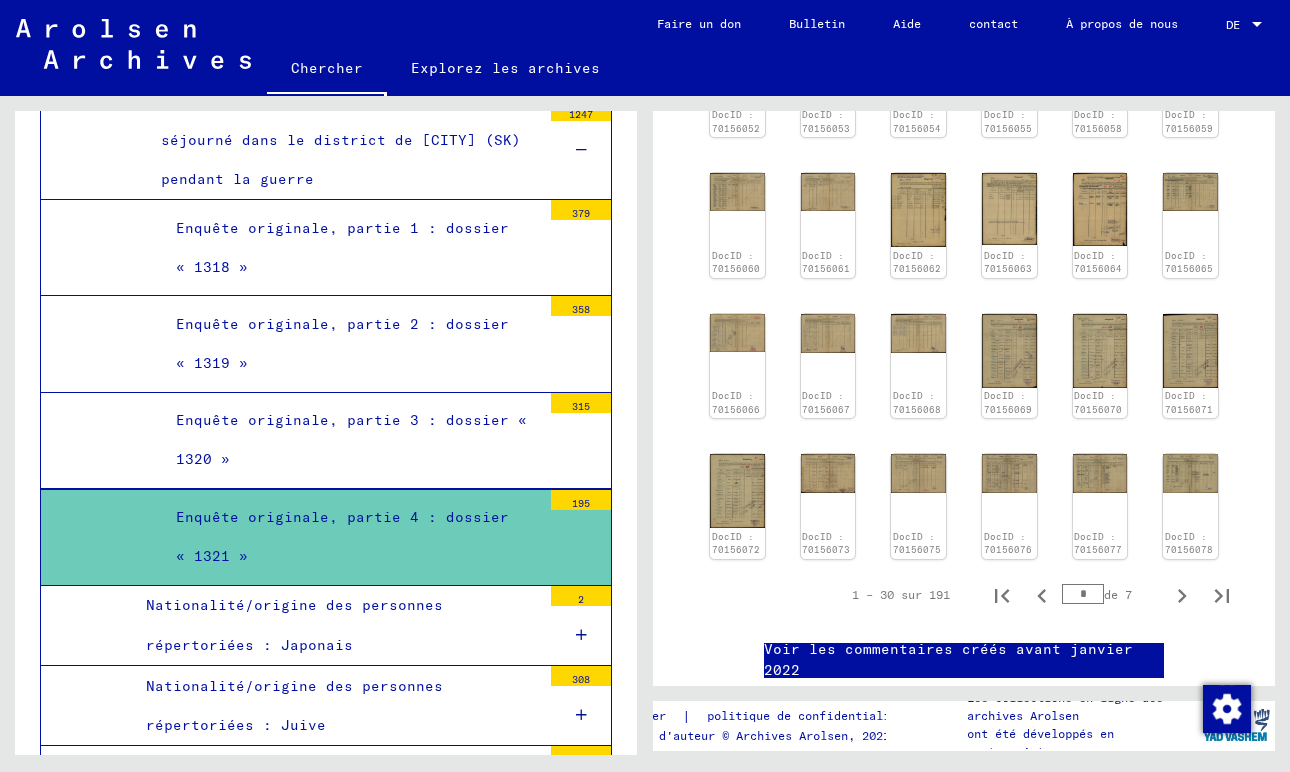 scroll, scrollTop: 619, scrollLeft: 0, axis: vertical 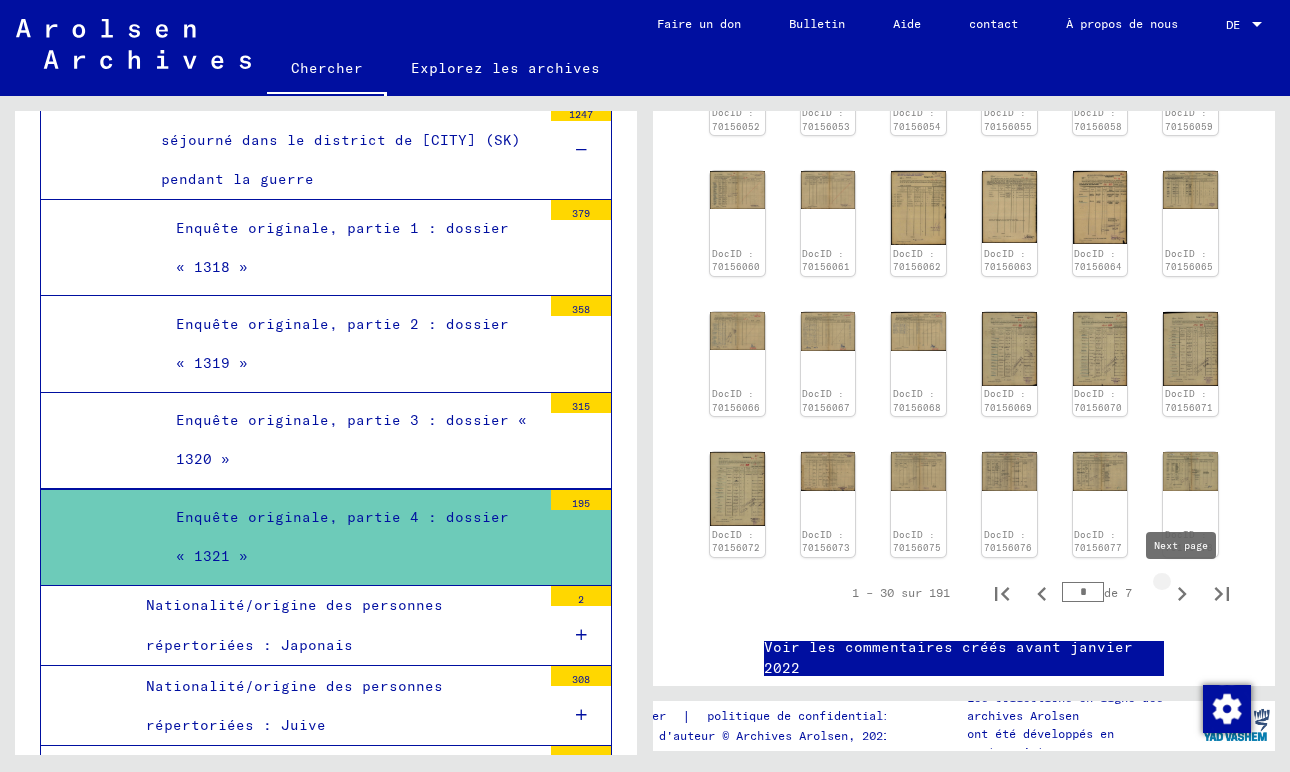 click 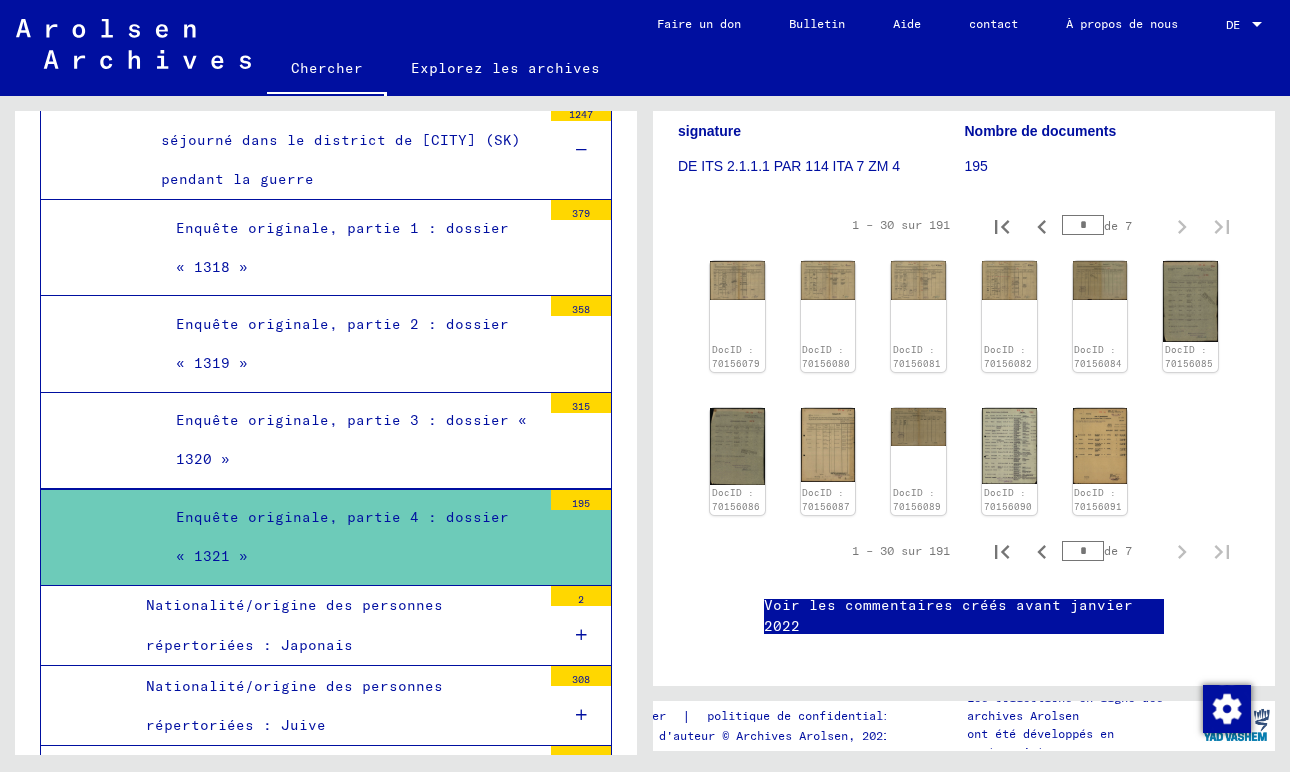 scroll, scrollTop: 303, scrollLeft: 0, axis: vertical 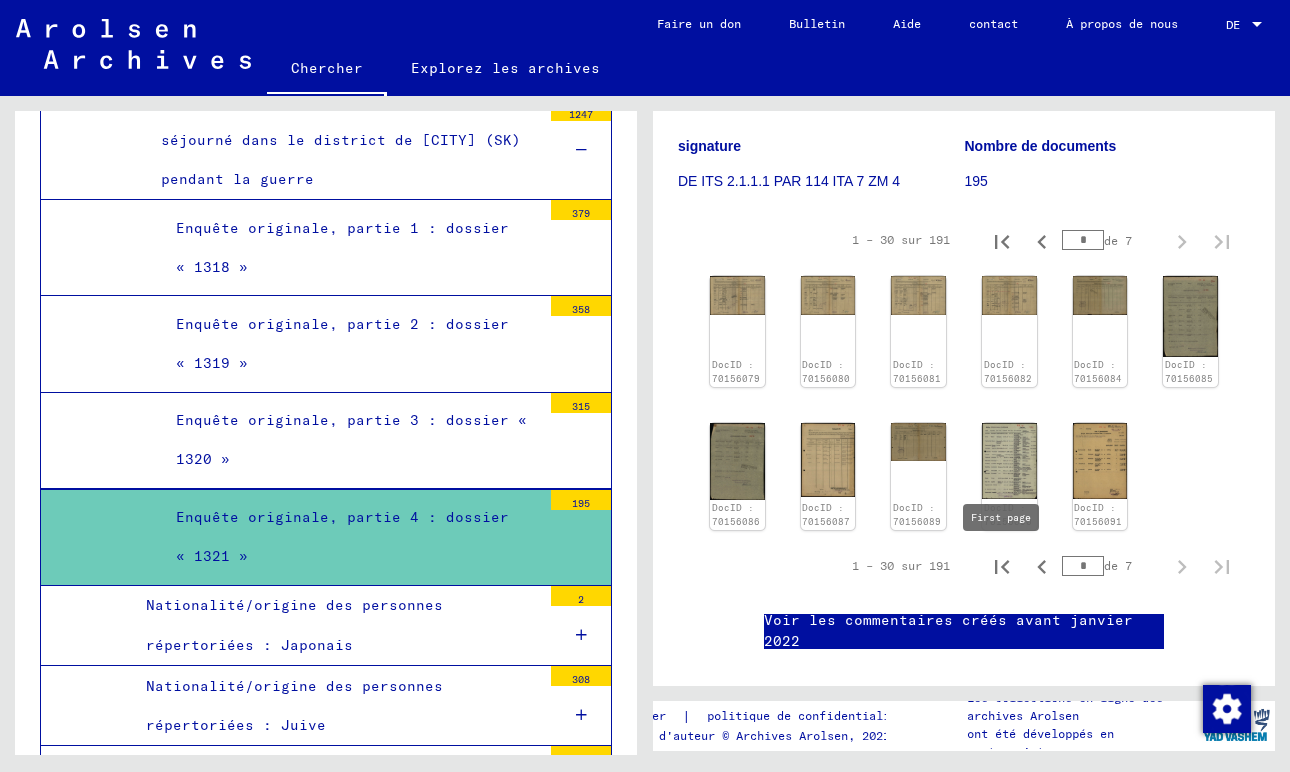 click 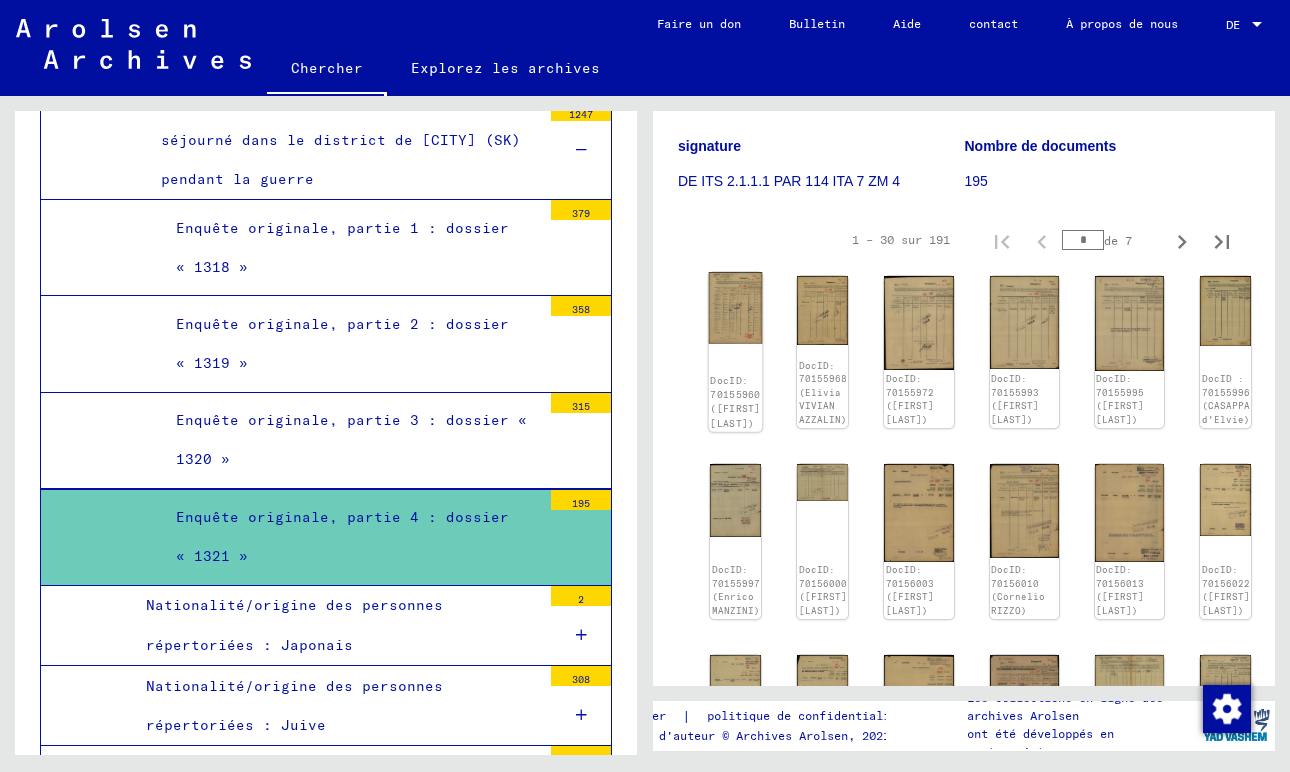 click 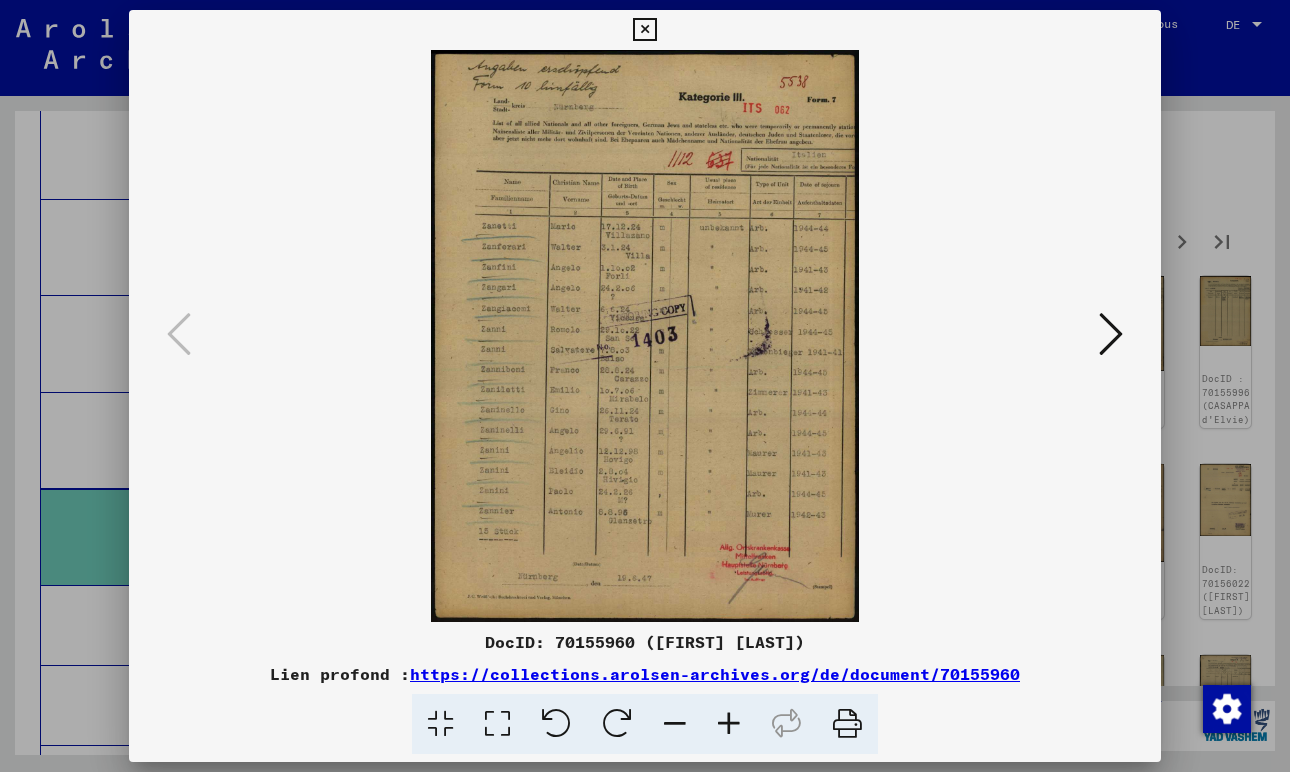 click at bounding box center [1111, 334] 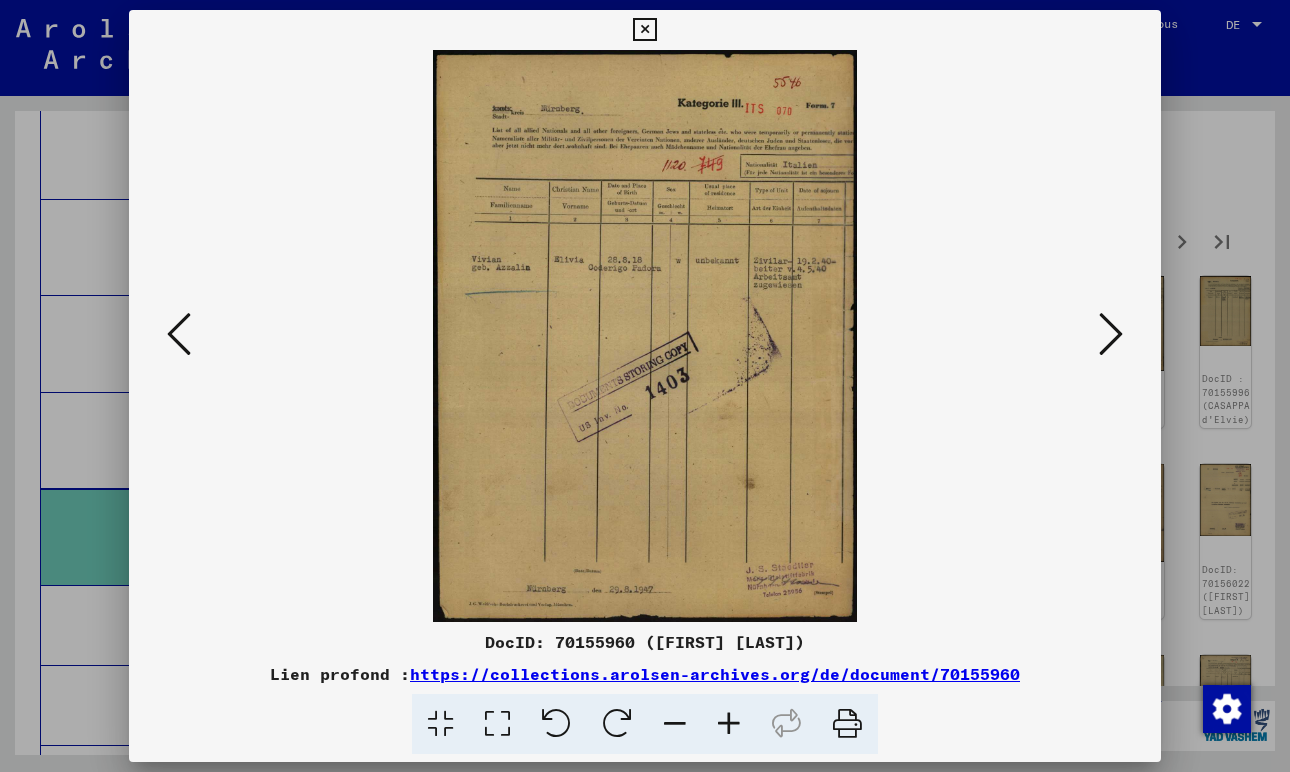 click at bounding box center [1111, 334] 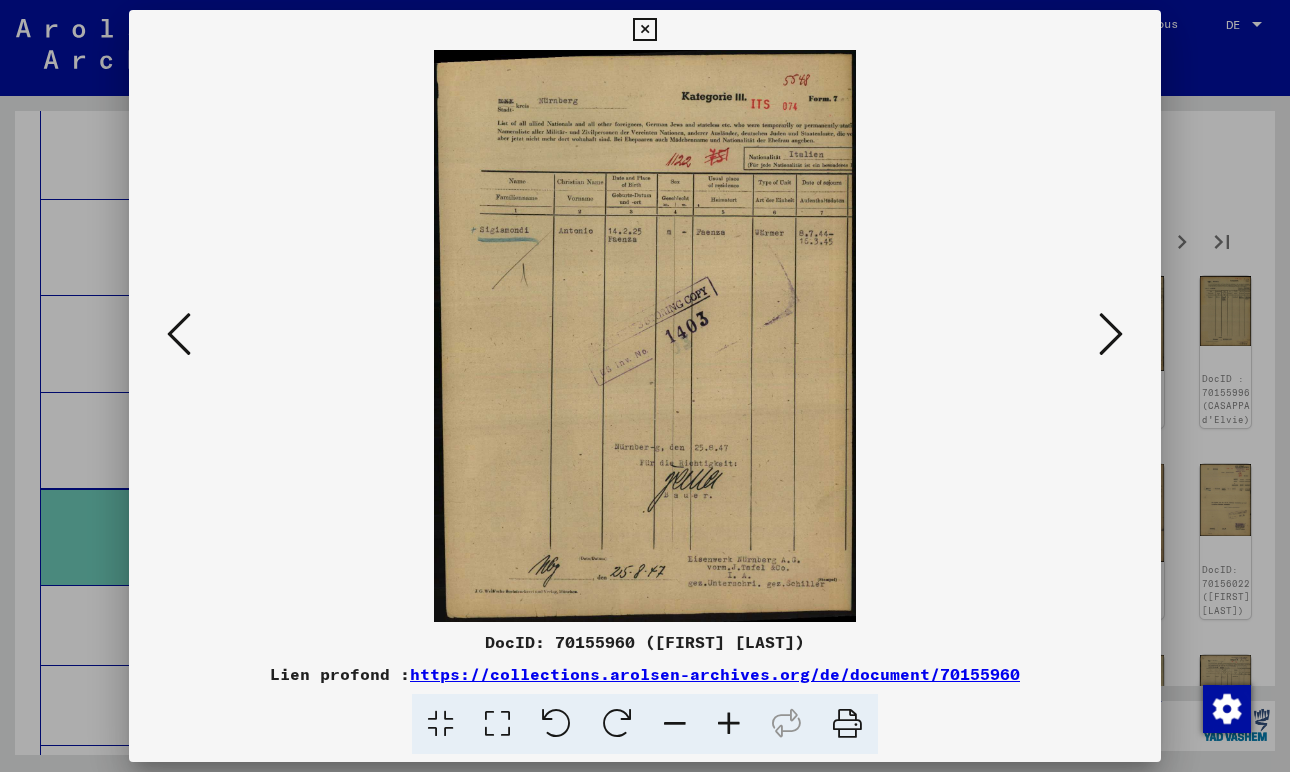 click at bounding box center [1111, 334] 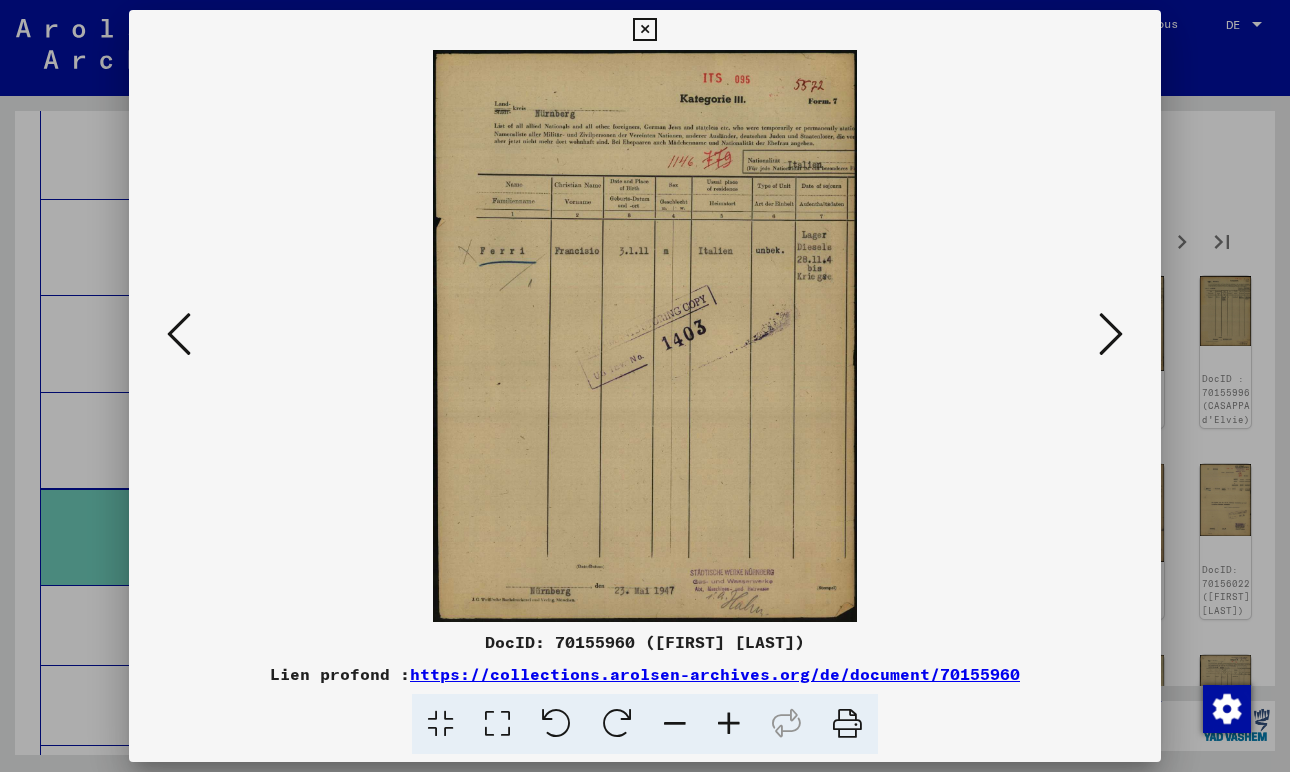 click at bounding box center [1111, 334] 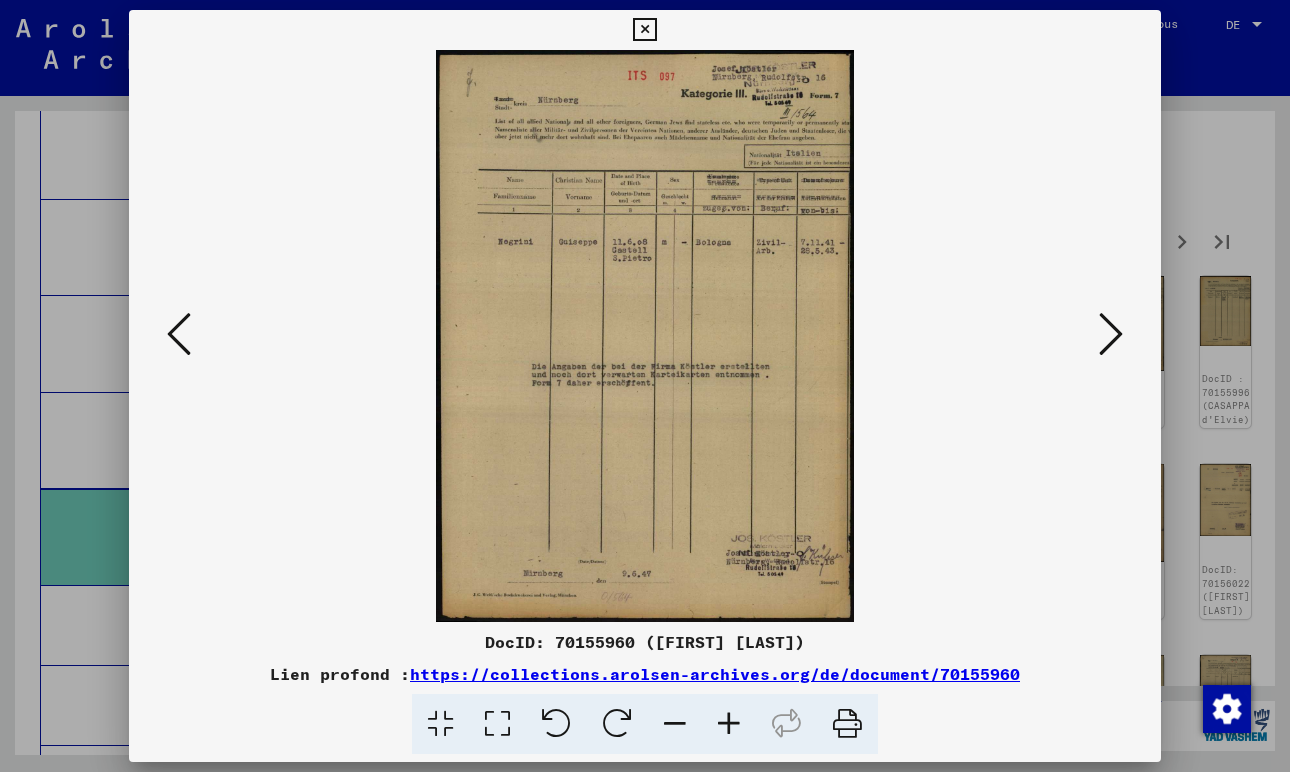 click at bounding box center (1111, 334) 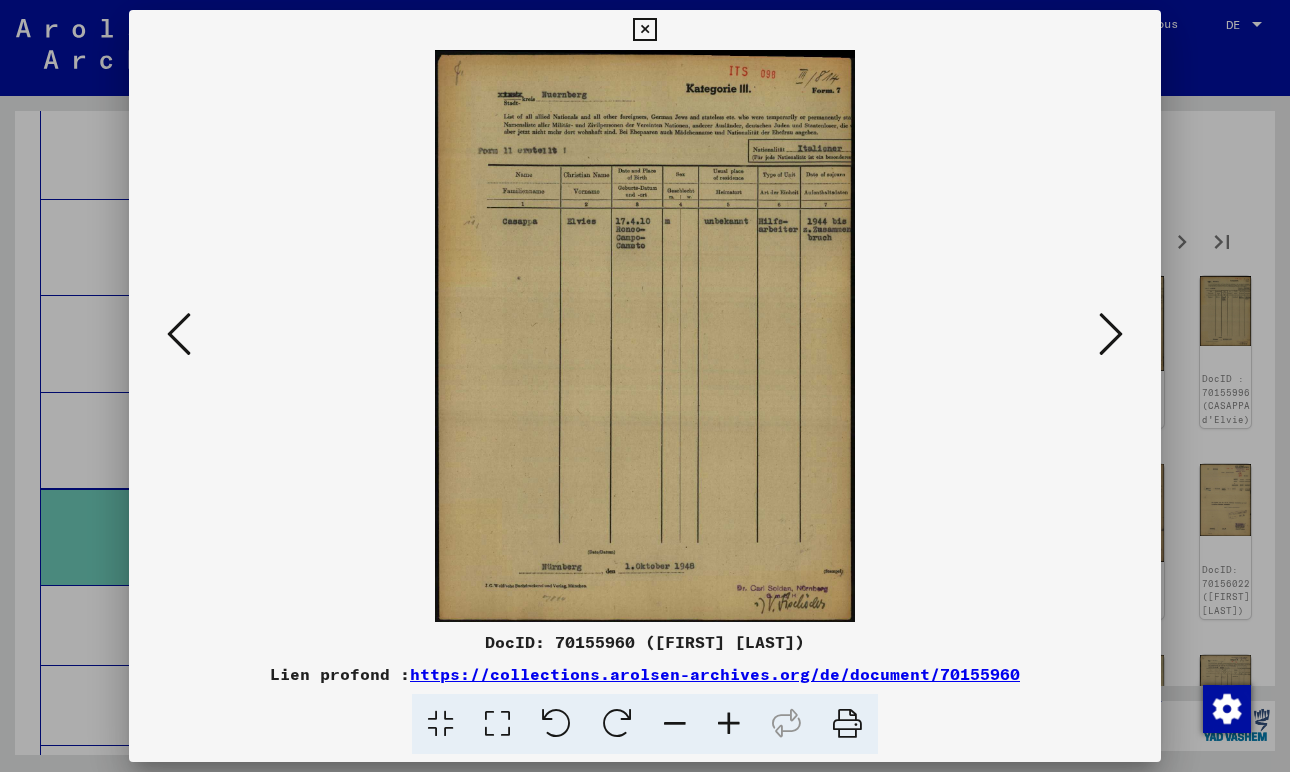 click at bounding box center (645, 386) 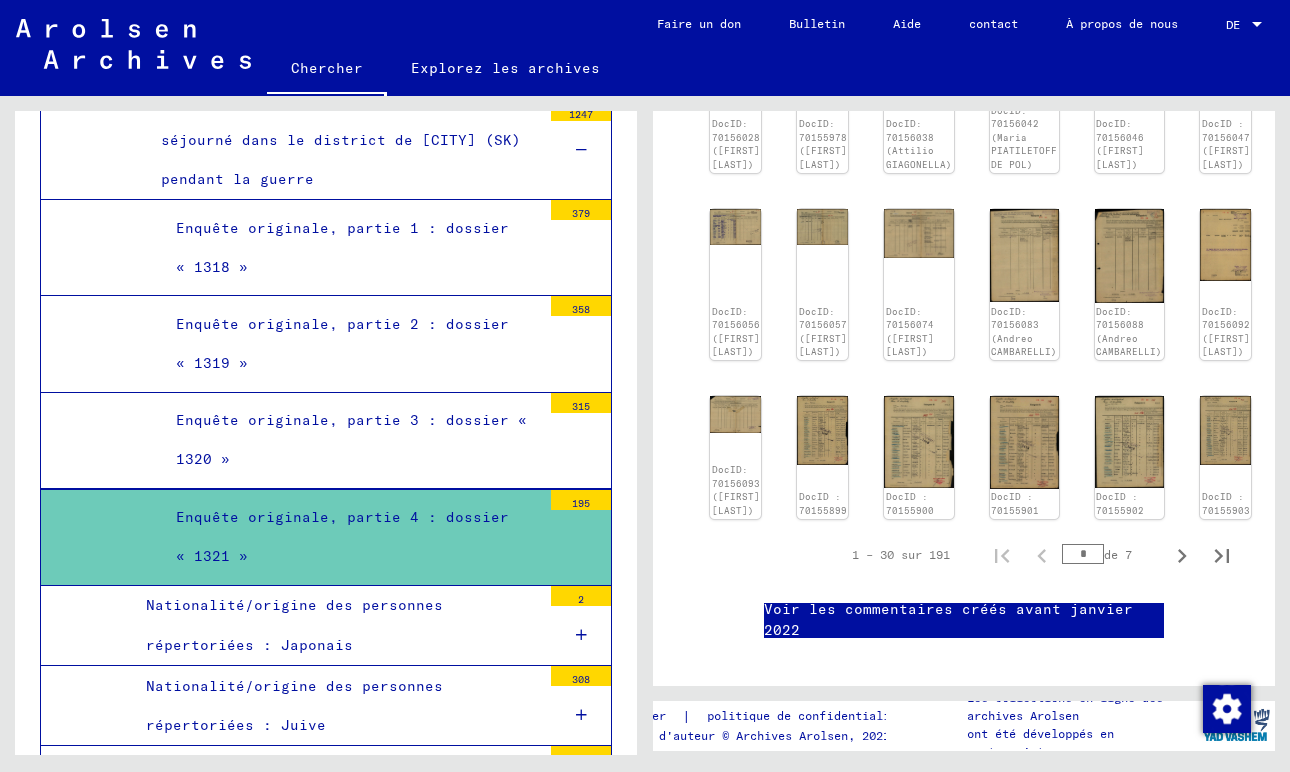 scroll, scrollTop: 952, scrollLeft: 0, axis: vertical 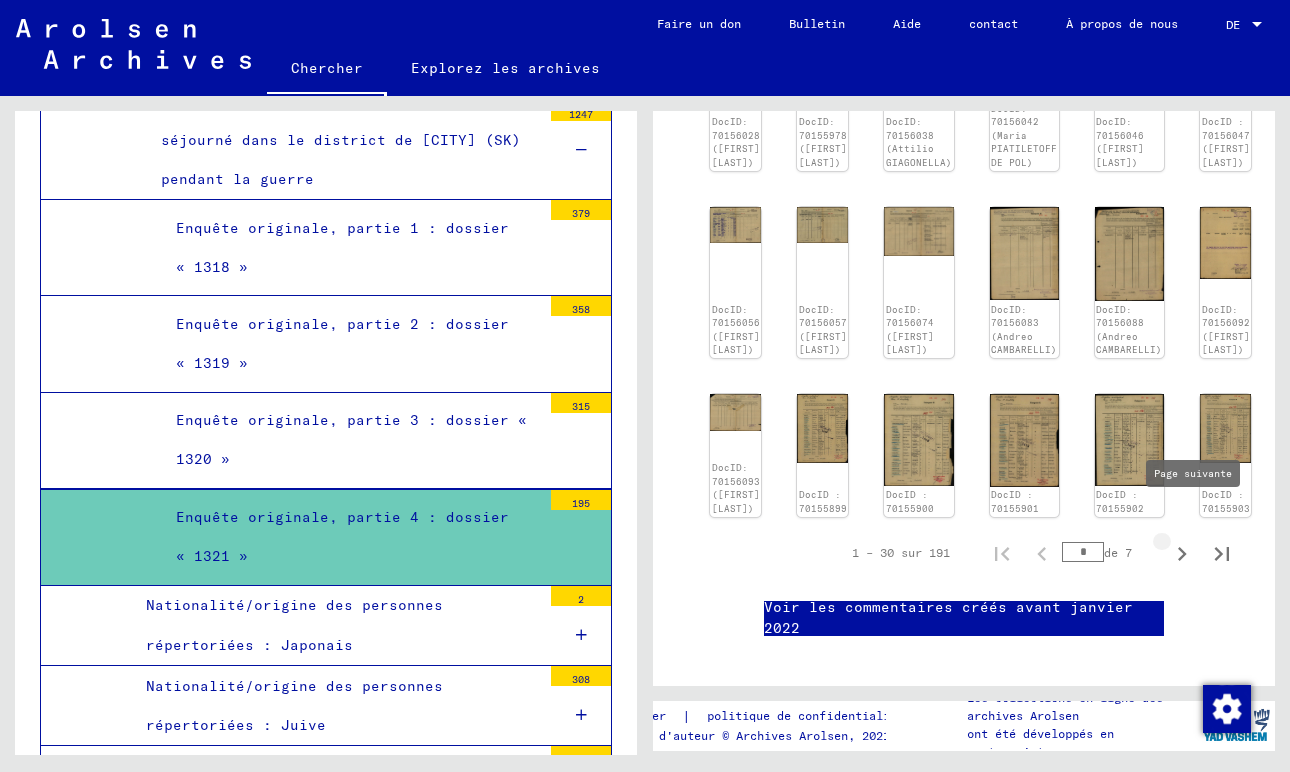 click 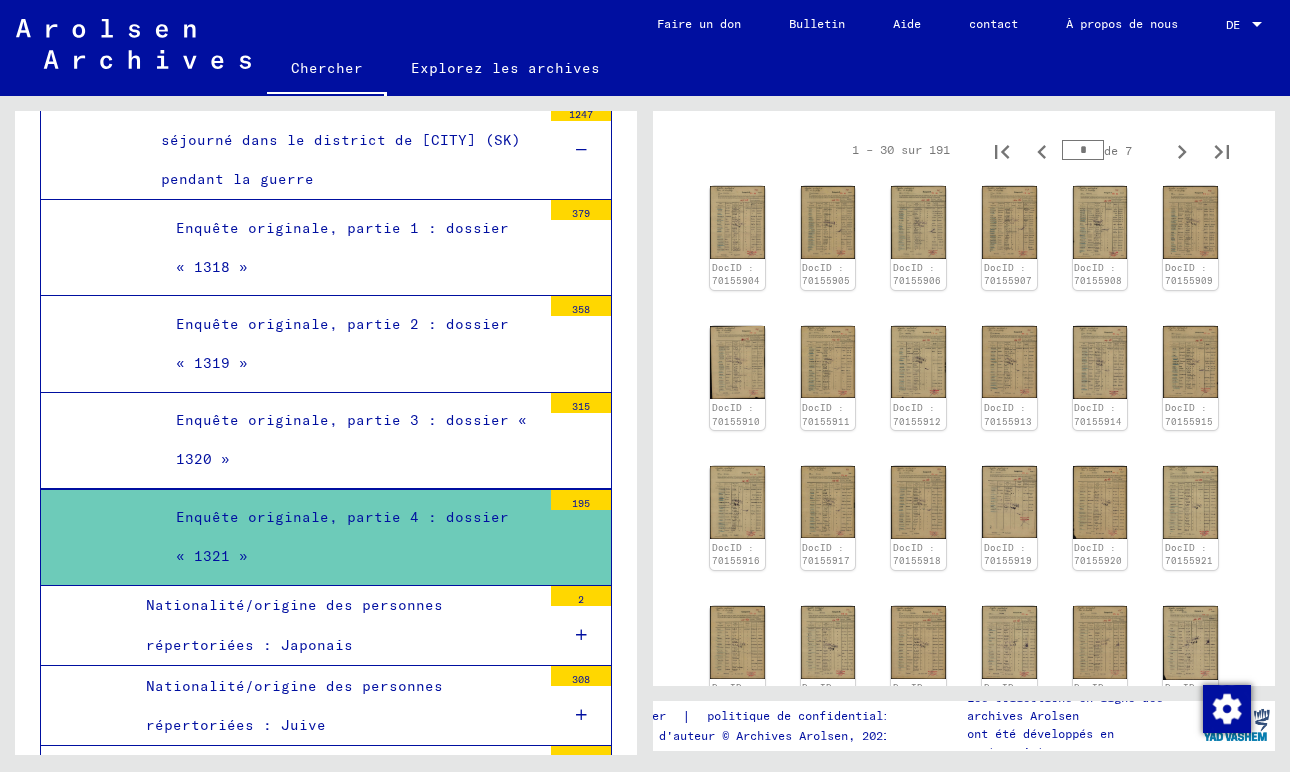 scroll, scrollTop: 369, scrollLeft: 0, axis: vertical 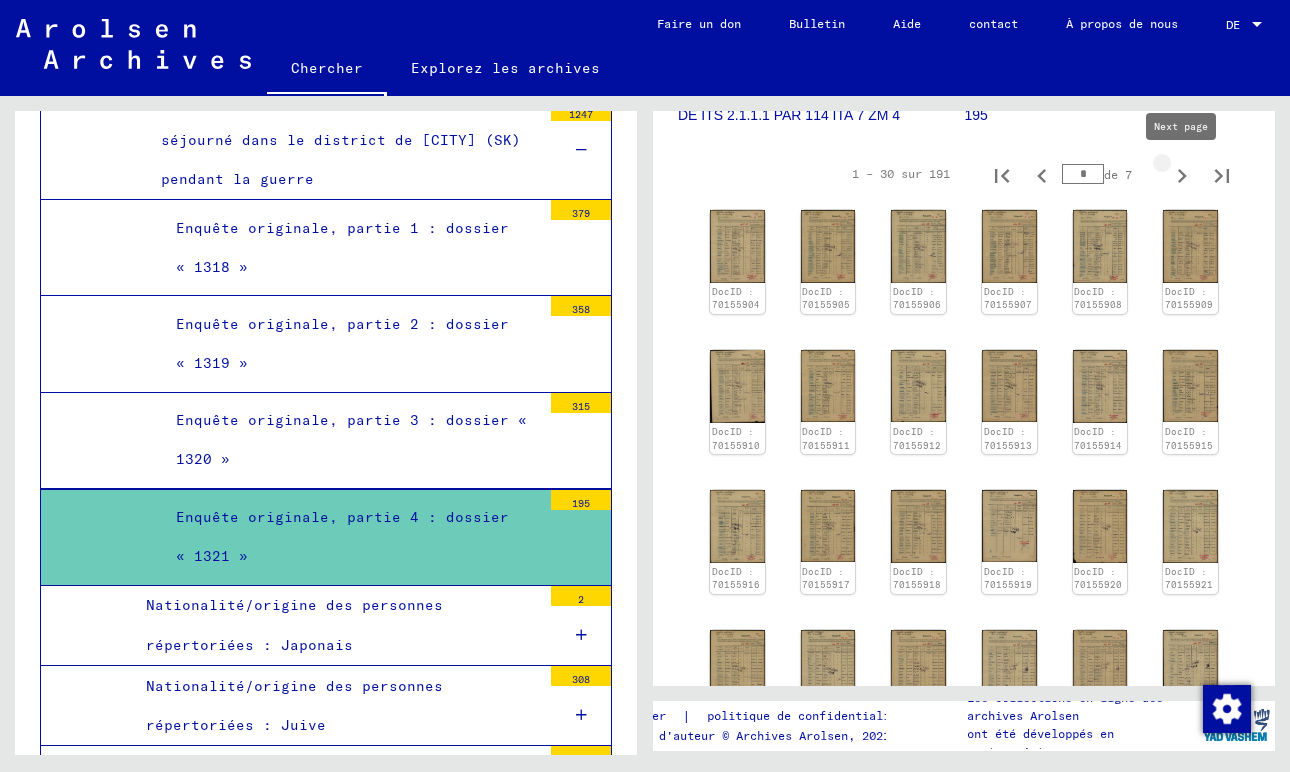 click 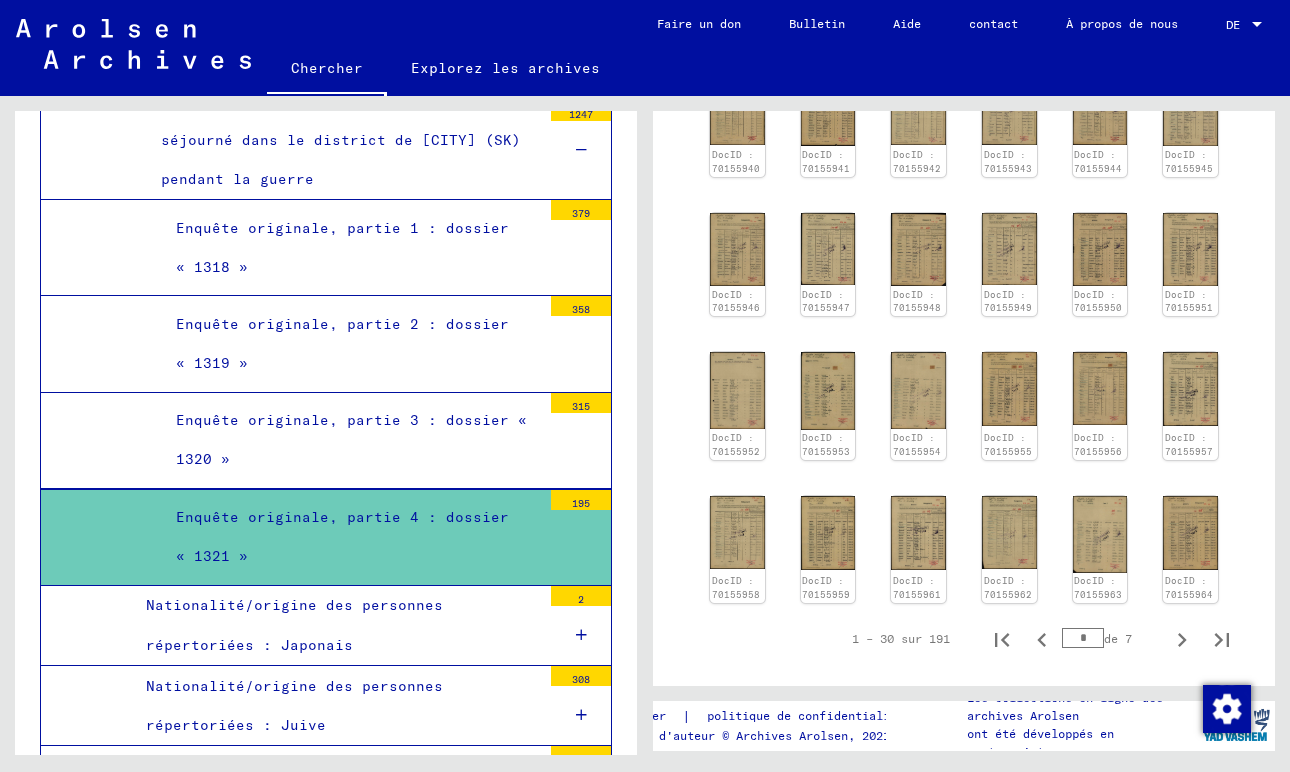 scroll, scrollTop: 654, scrollLeft: 0, axis: vertical 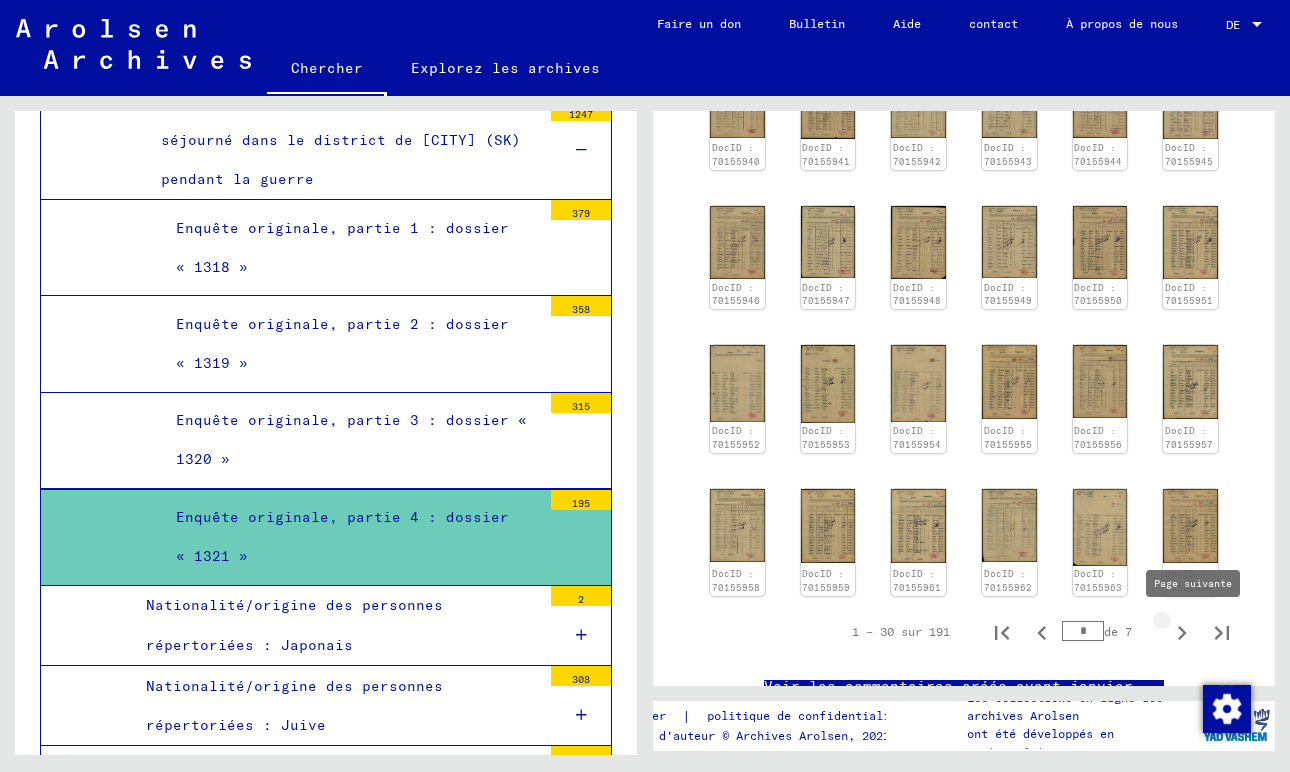 click 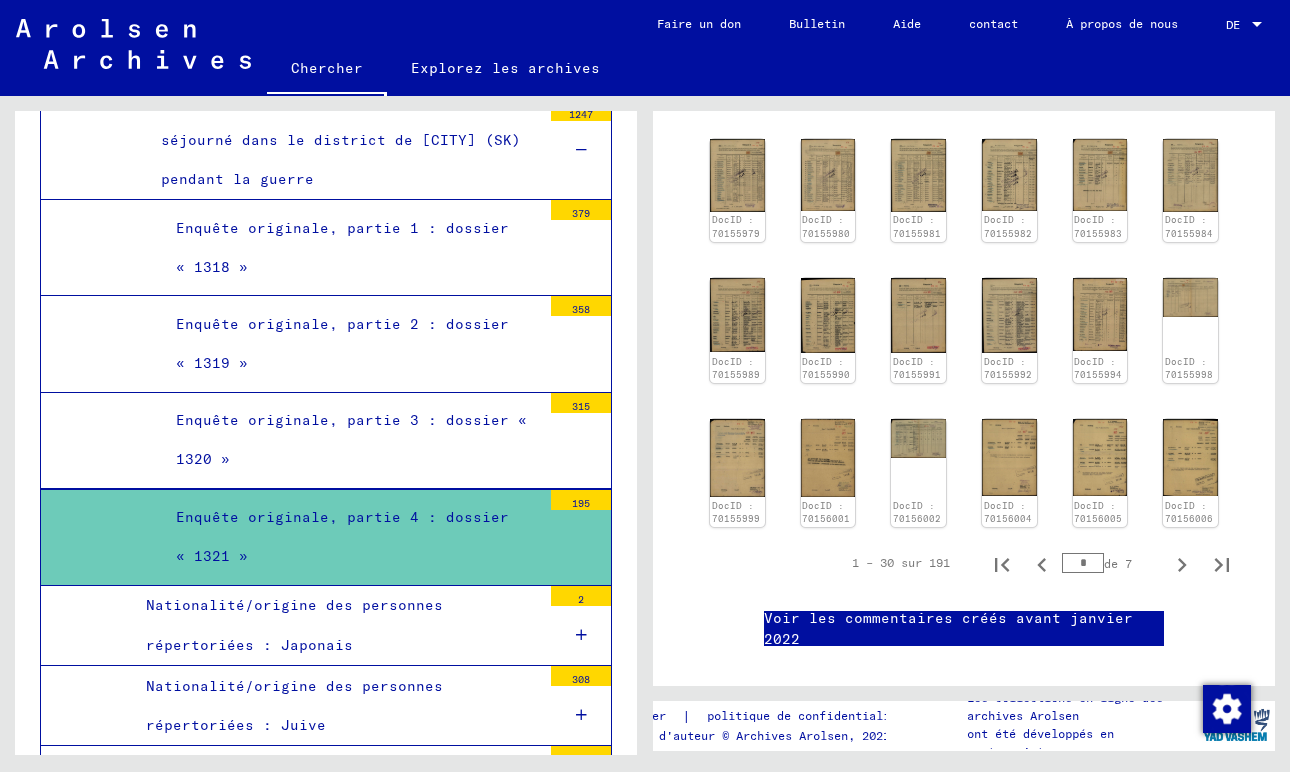 scroll, scrollTop: 729, scrollLeft: 0, axis: vertical 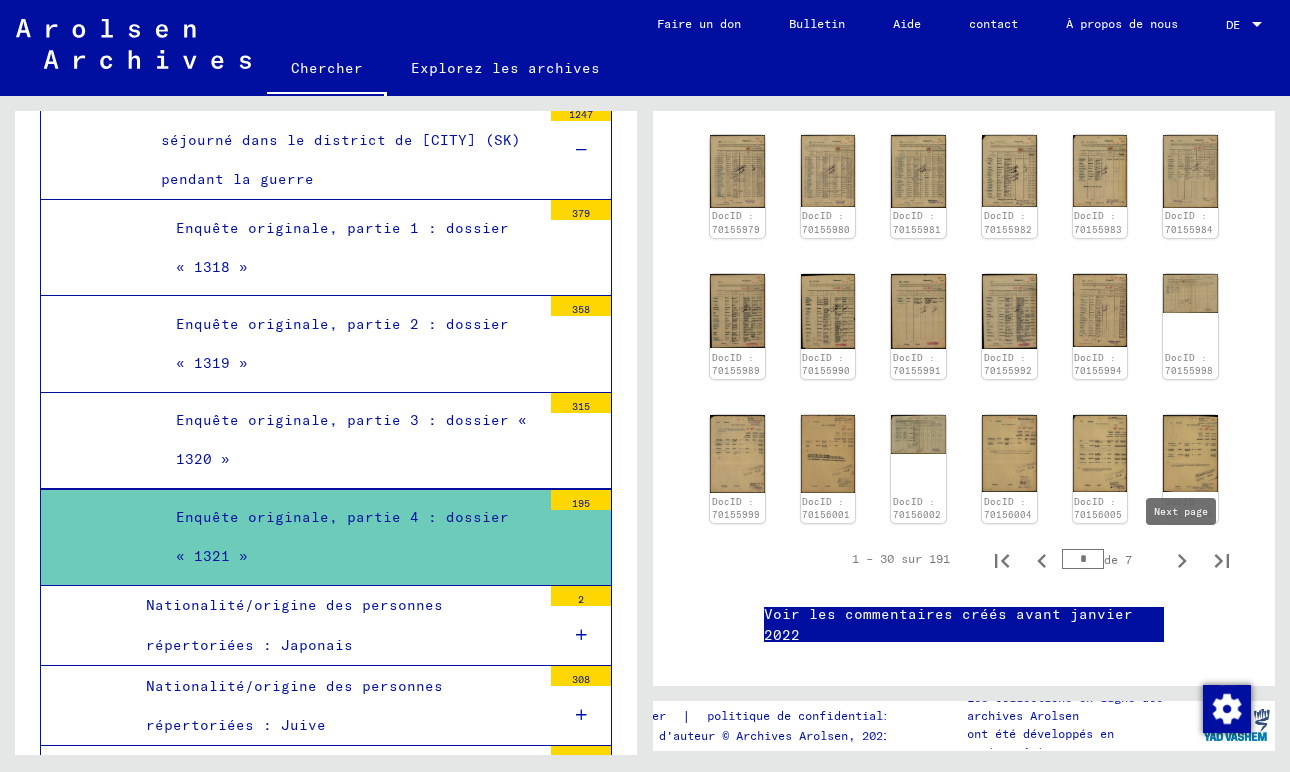 click 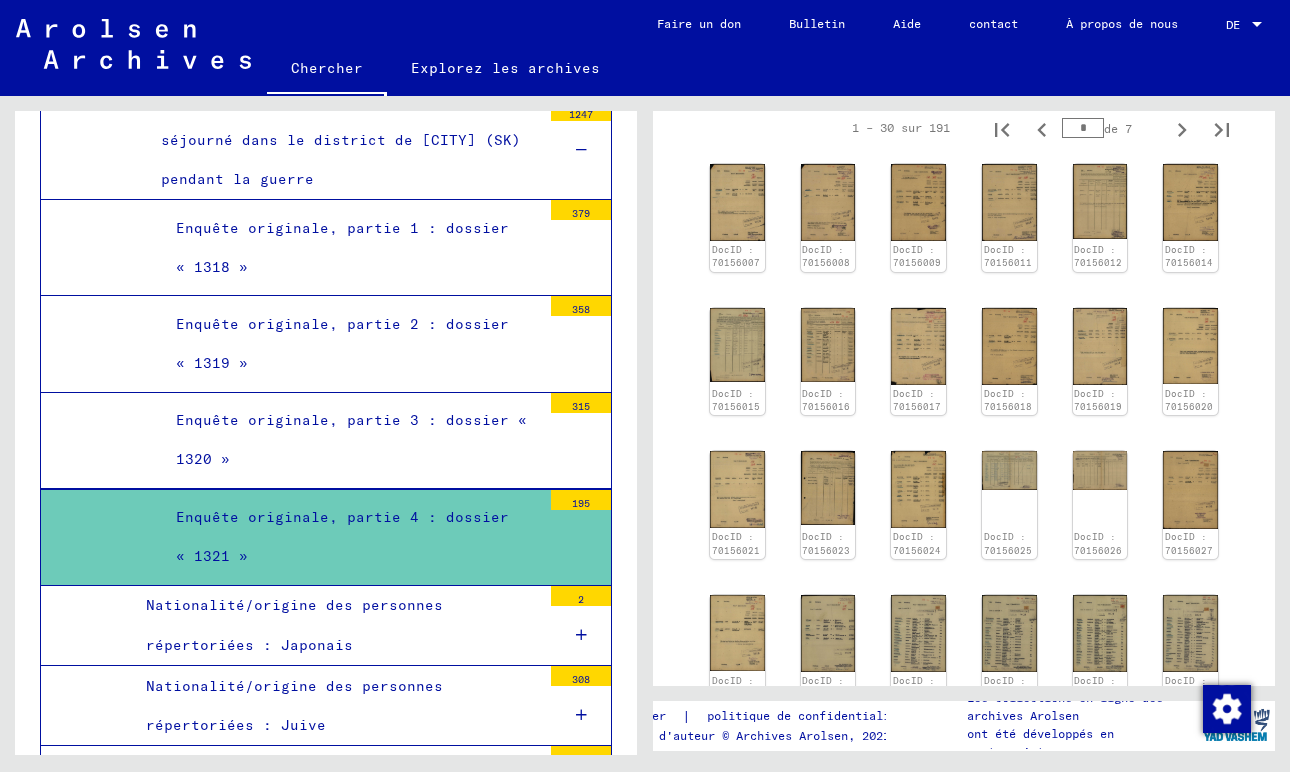 scroll, scrollTop: 416, scrollLeft: 0, axis: vertical 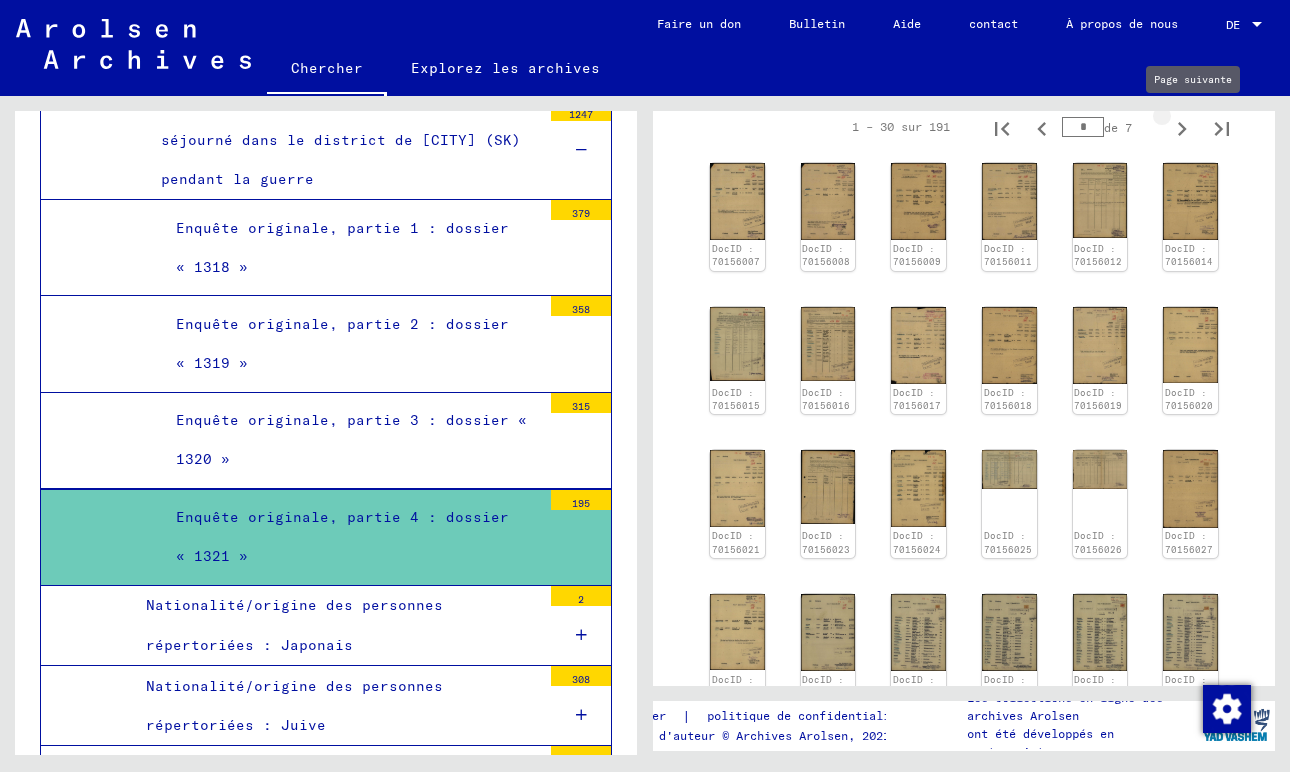 click 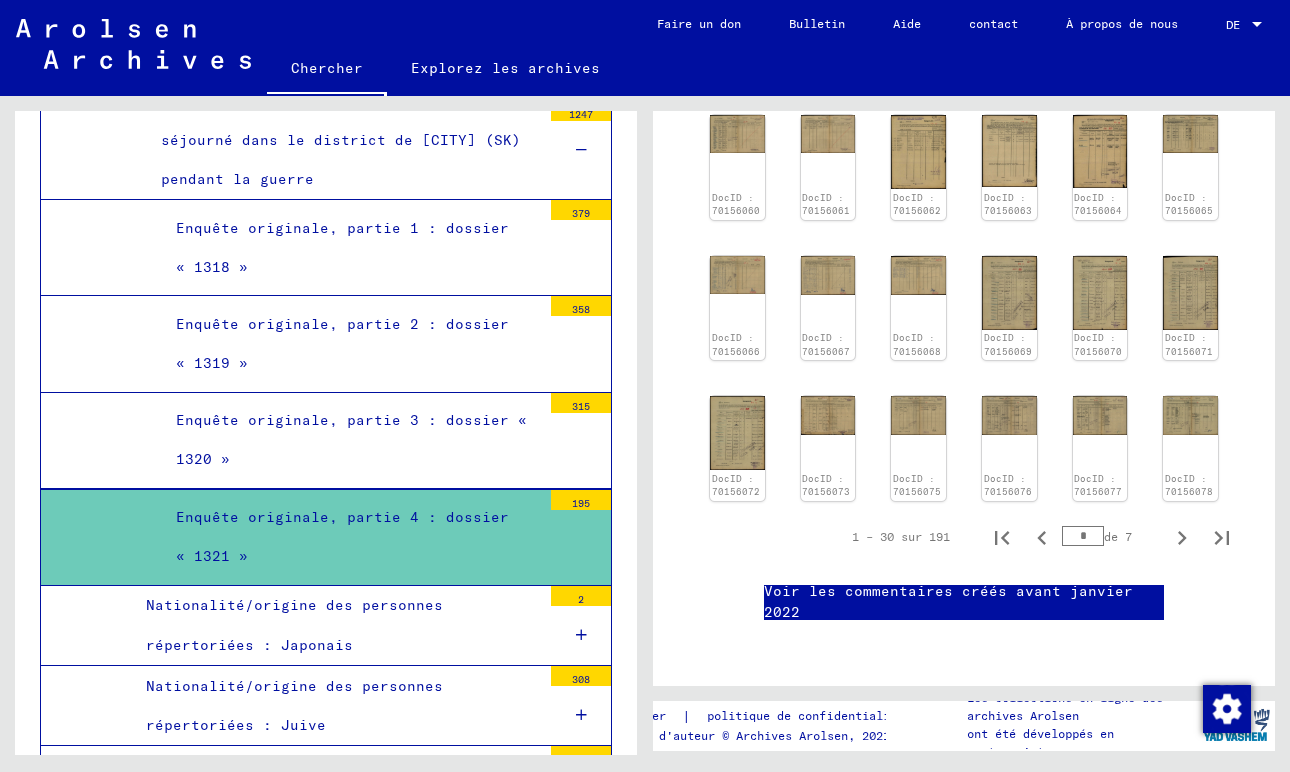 scroll, scrollTop: 690, scrollLeft: 0, axis: vertical 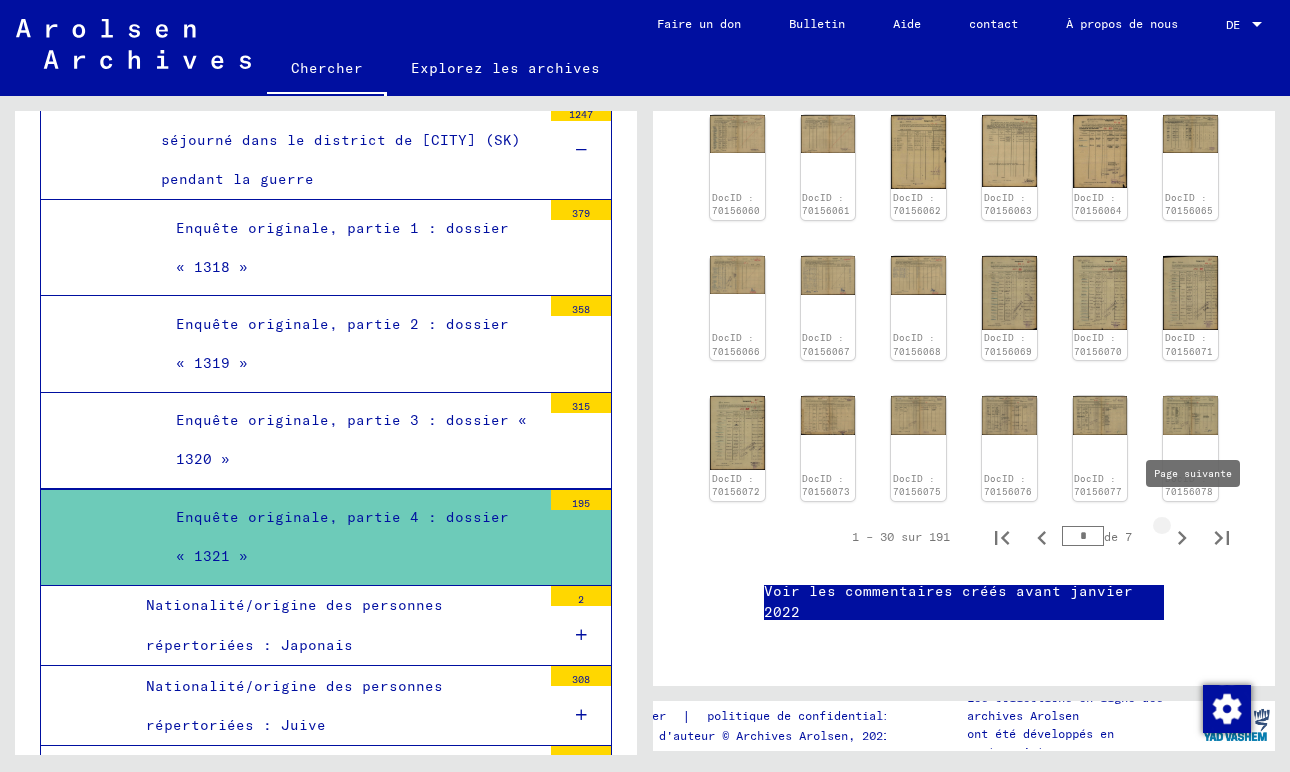 click 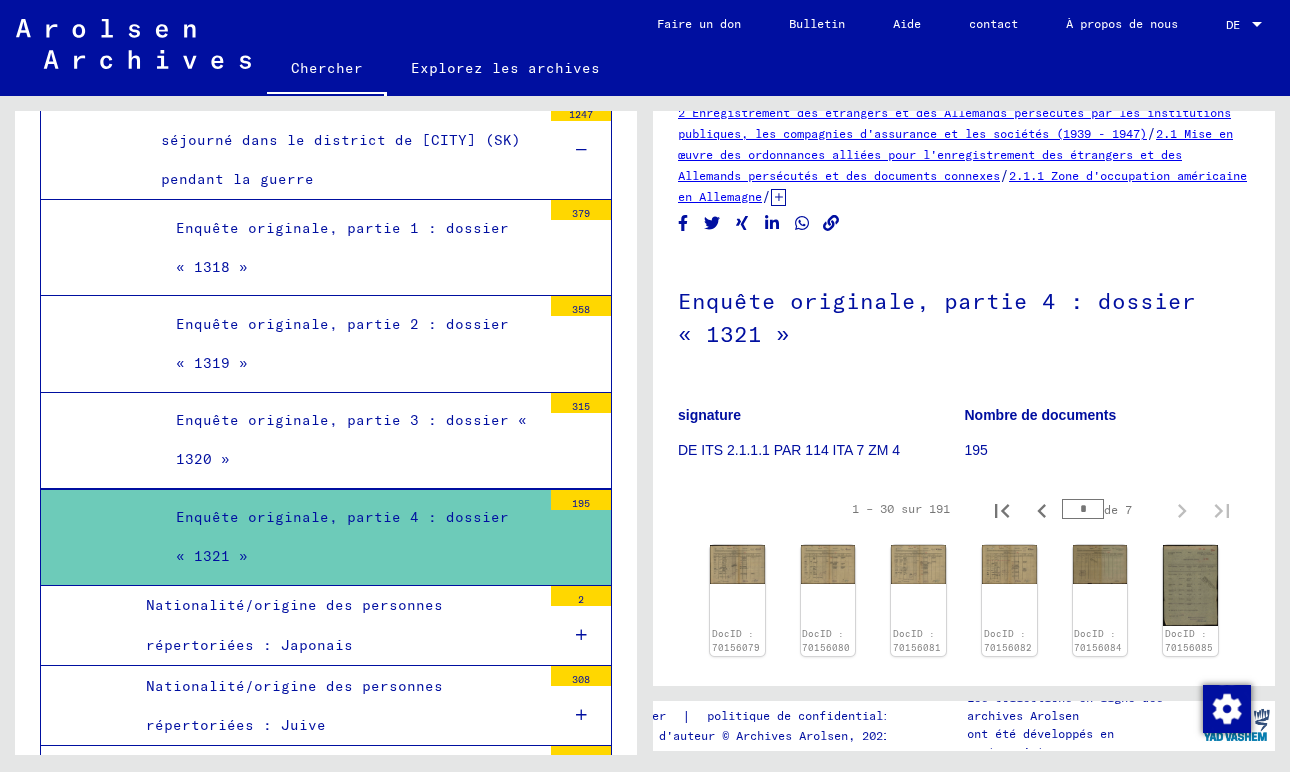 scroll, scrollTop: 0, scrollLeft: 0, axis: both 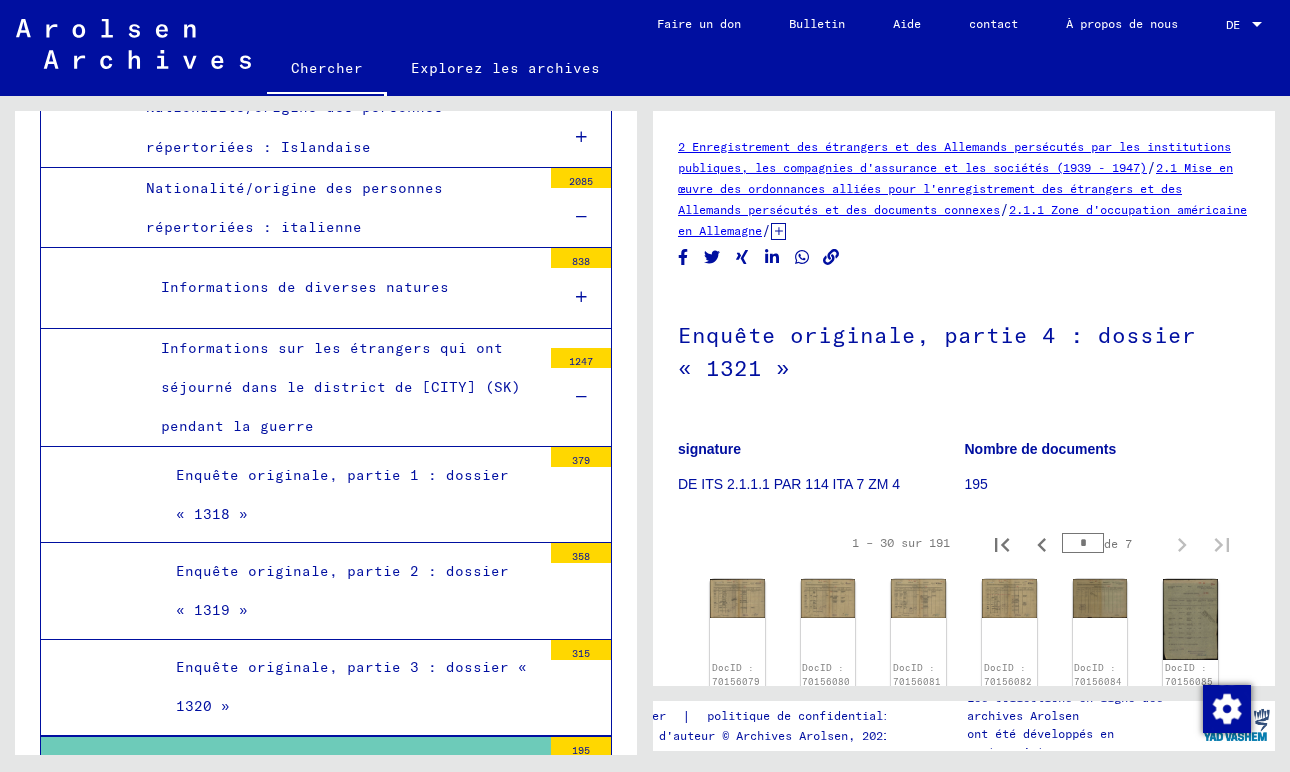 click on "Informations sur les étrangers qui ont séjourné dans le district de [CITY] (SK) pendant la guerre" at bounding box center [341, 387] 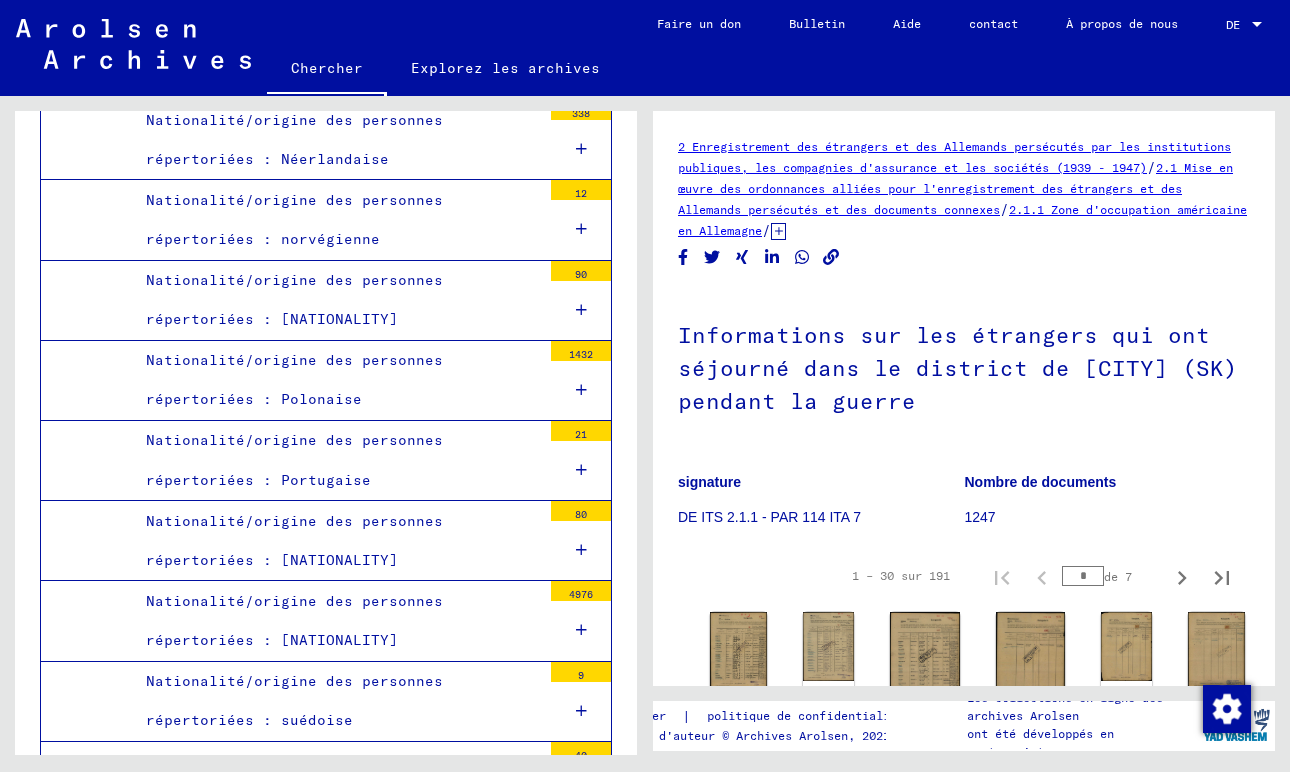 scroll, scrollTop: 12633, scrollLeft: 0, axis: vertical 